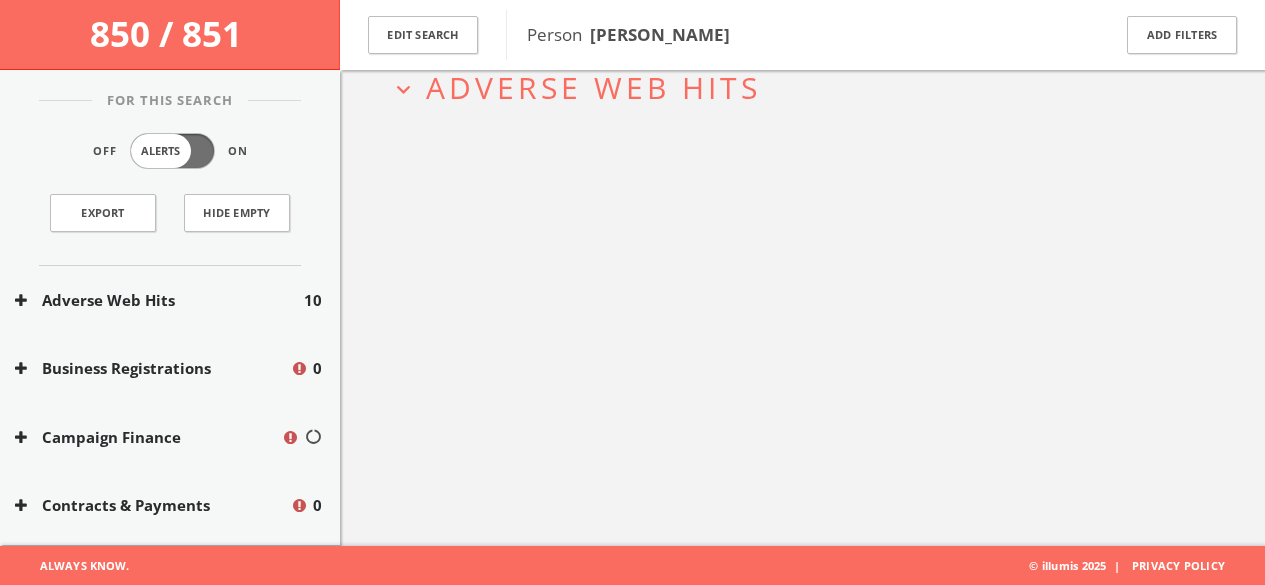 click on "Adverse Web Hits" at bounding box center [593, 87] 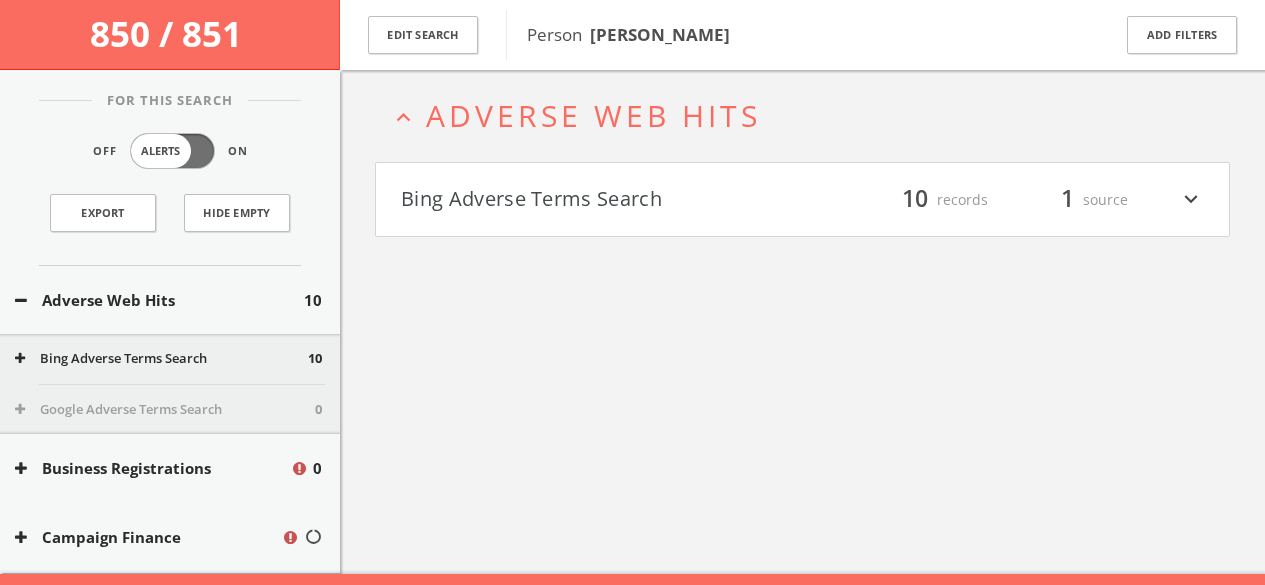 scroll, scrollTop: 86, scrollLeft: 0, axis: vertical 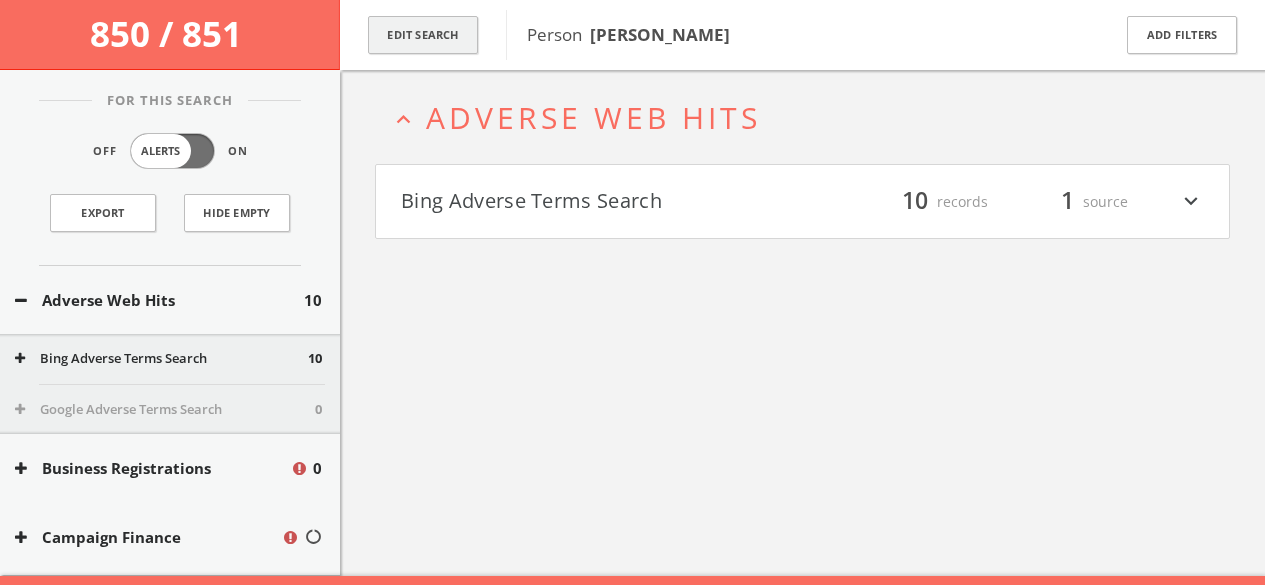 click on "Edit Search" at bounding box center (423, 35) 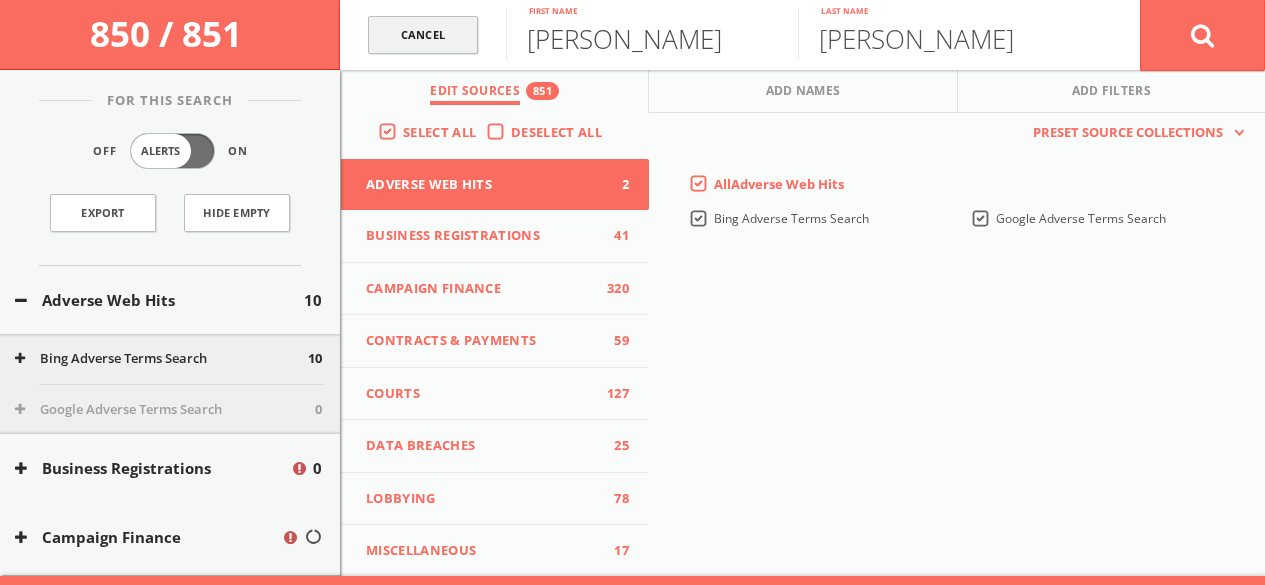drag, startPoint x: 642, startPoint y: 42, endPoint x: 442, endPoint y: 42, distance: 200 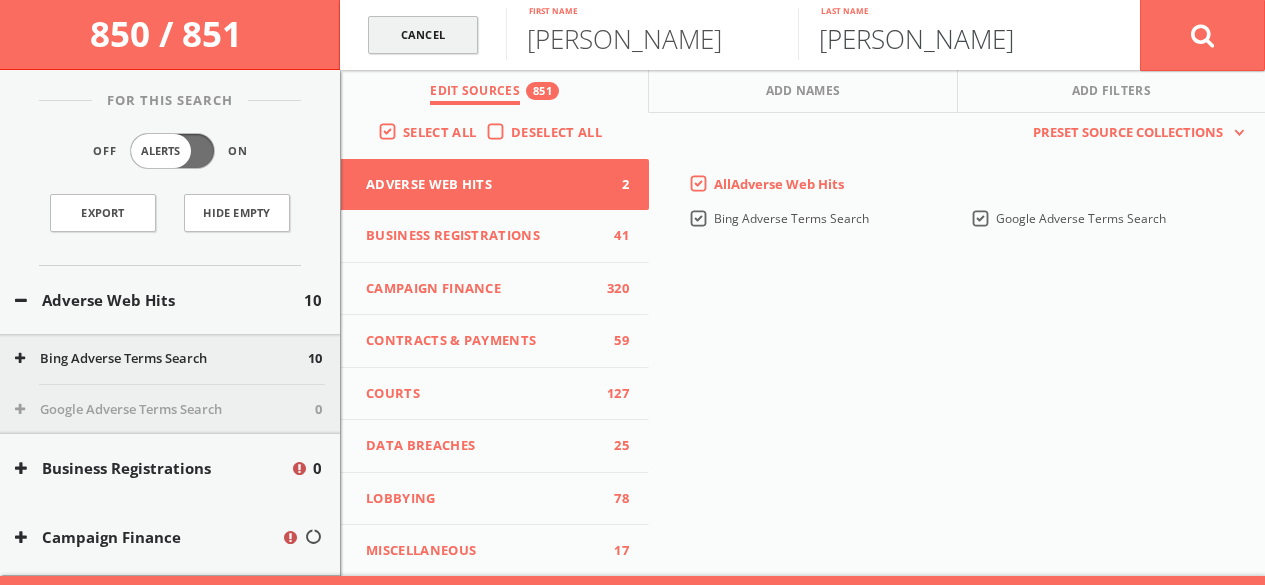 type on "[PERSON_NAME]" 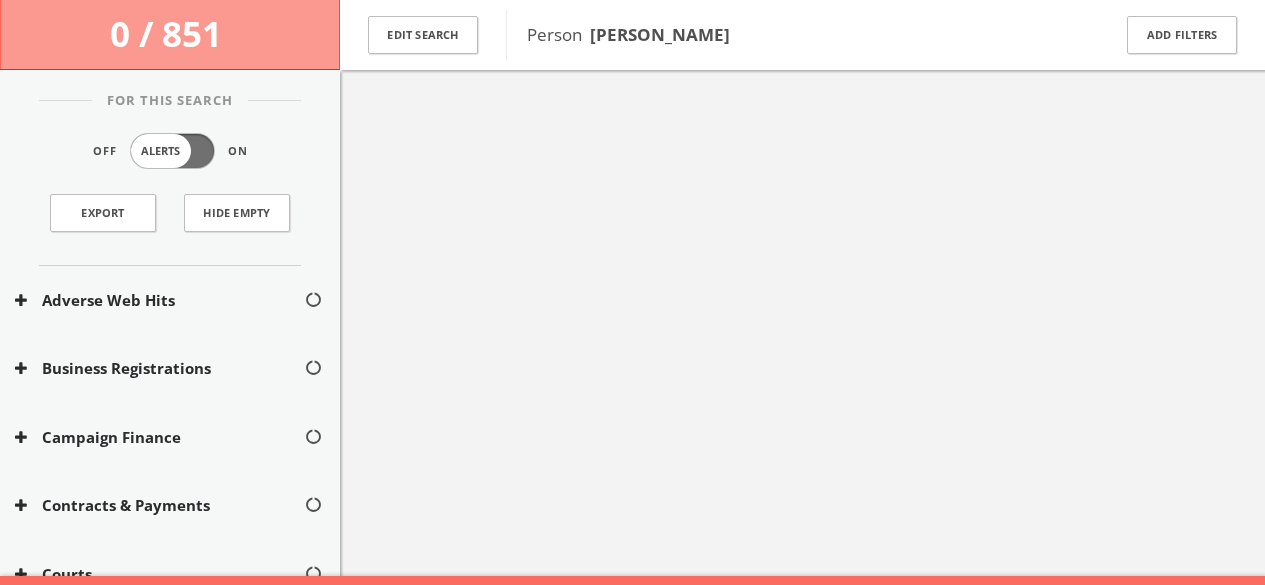 scroll, scrollTop: 84, scrollLeft: 0, axis: vertical 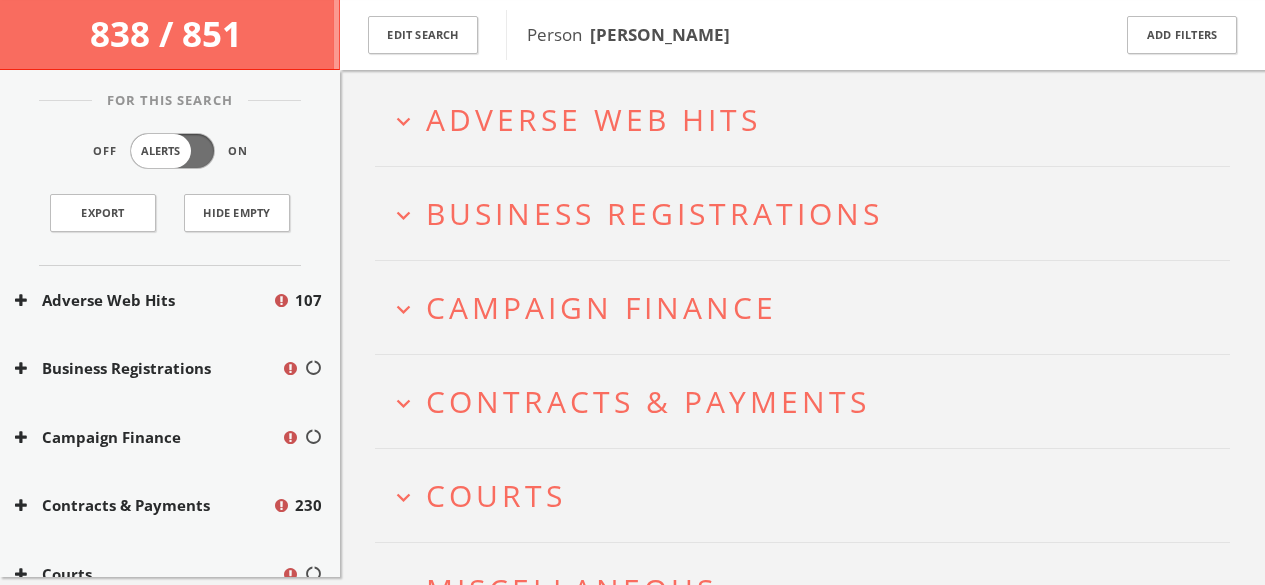 click on "Business Registrations" at bounding box center [654, 213] 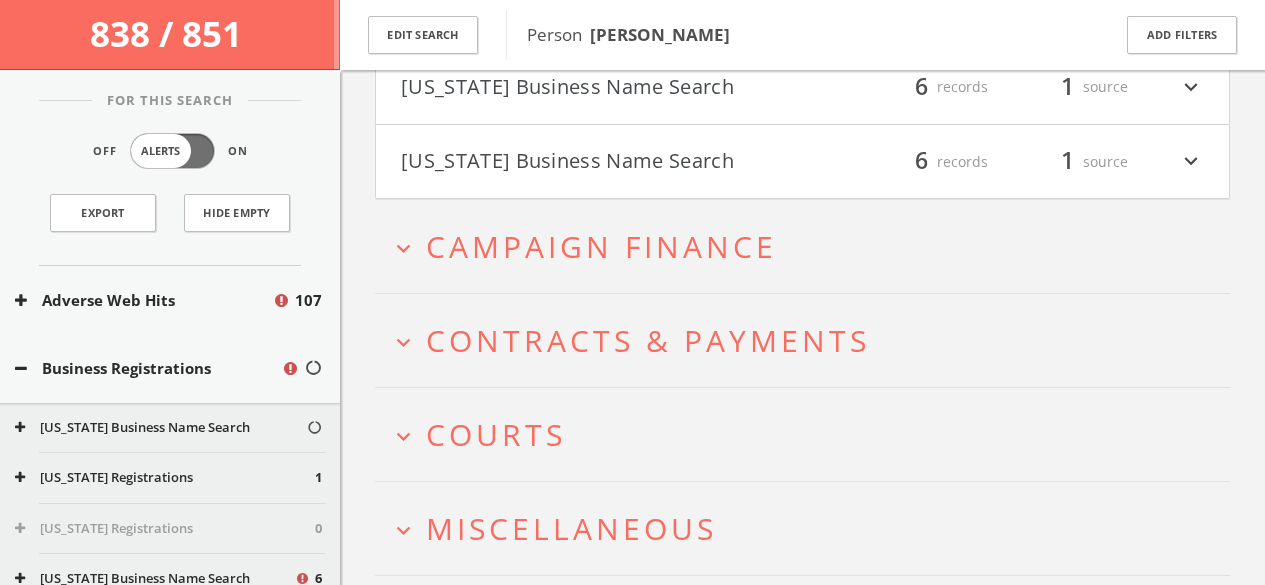 click on "Campaign Finance" at bounding box center (601, 246) 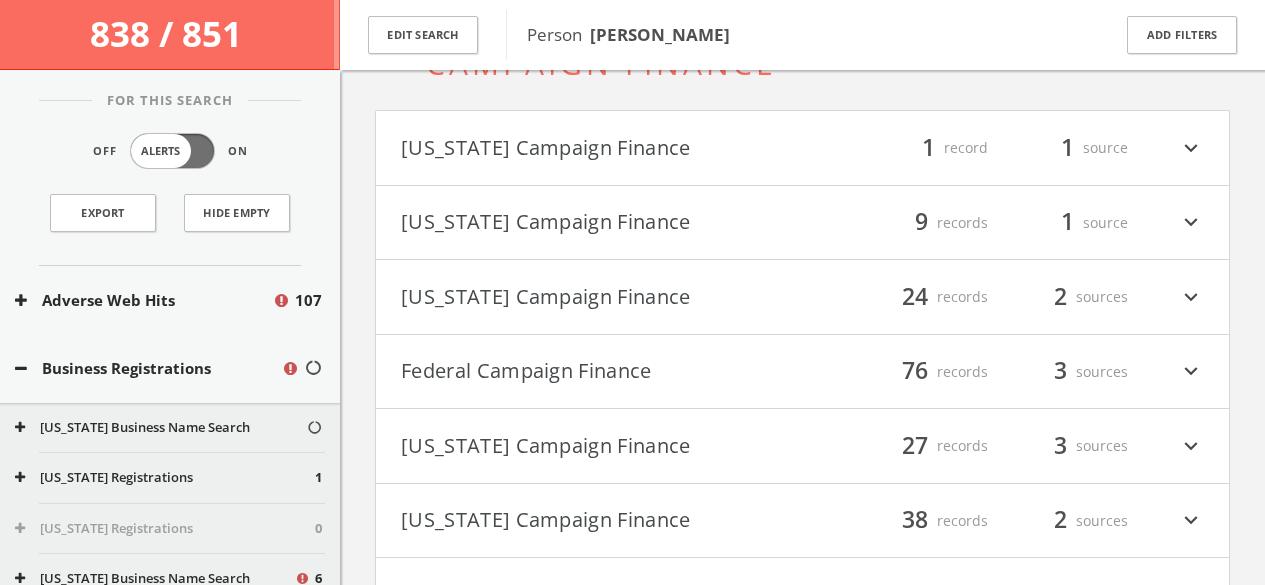 click on "[US_STATE] Campaign Finance" at bounding box center [602, 297] 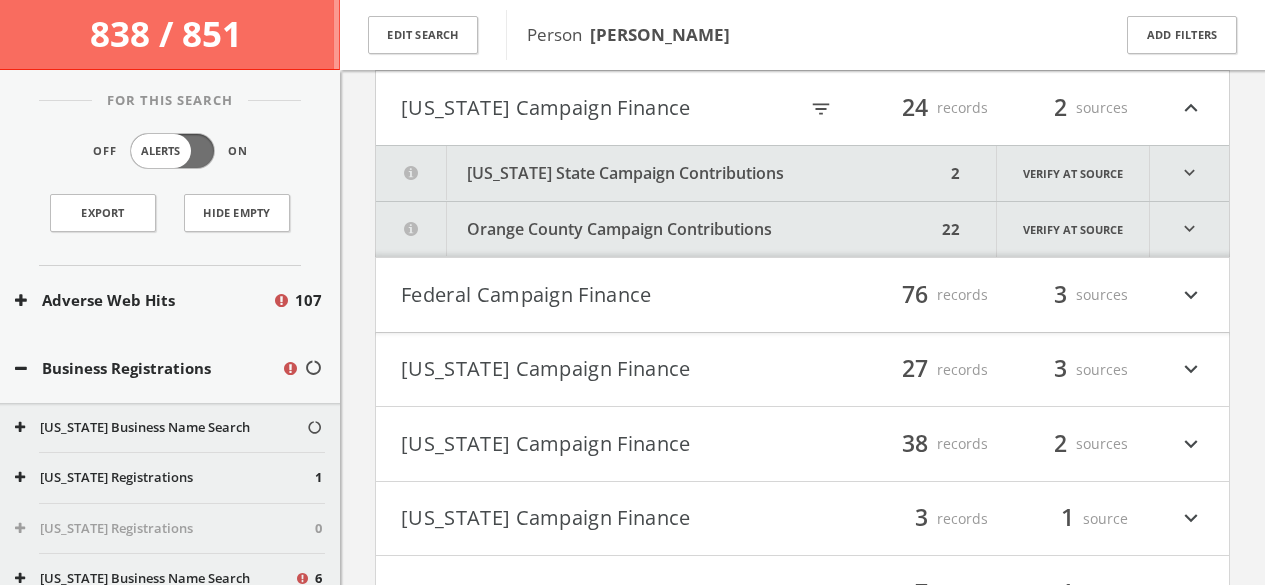 click on "[US_STATE] State Campaign Contributions" at bounding box center (660, 173) 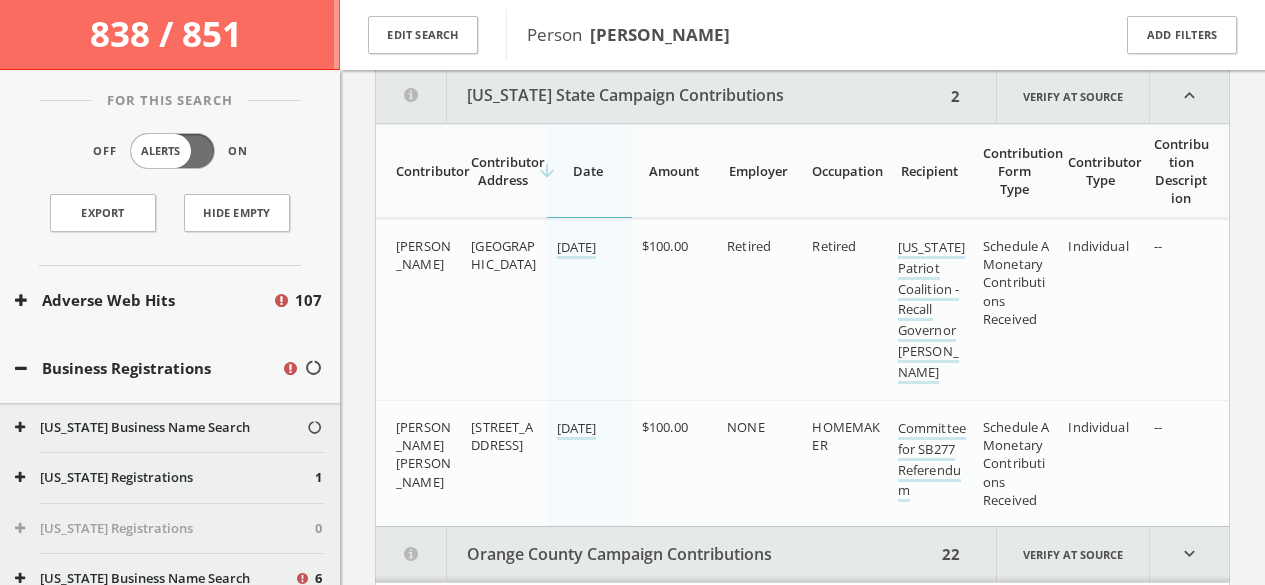 scroll, scrollTop: 1715, scrollLeft: 0, axis: vertical 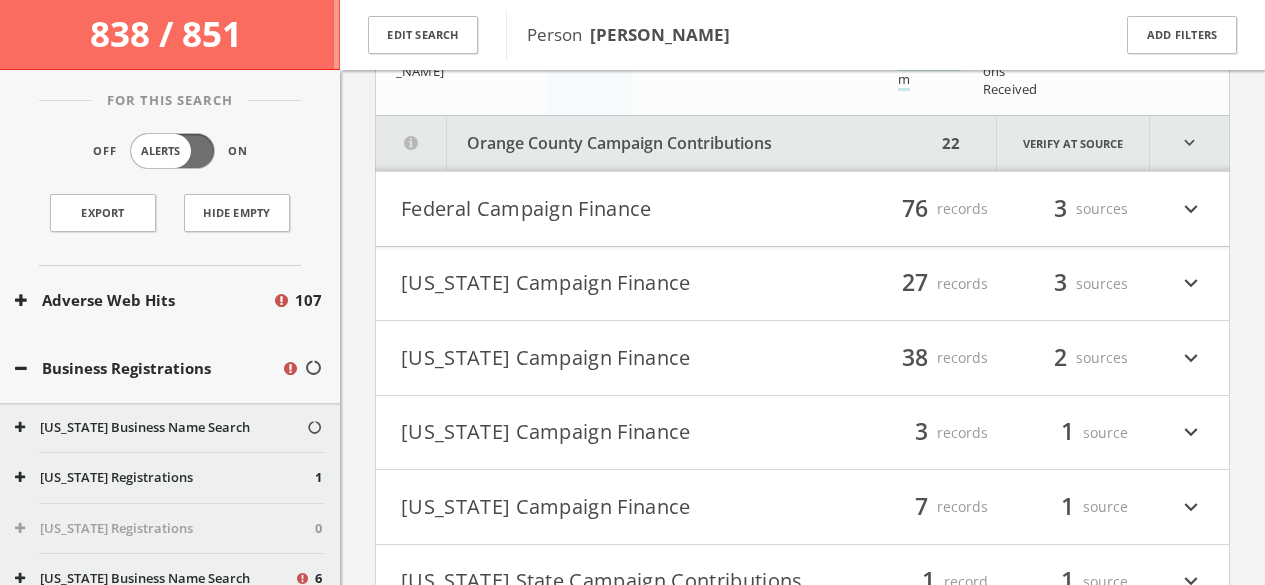 click on "Federal Campaign Finance" at bounding box center [602, 209] 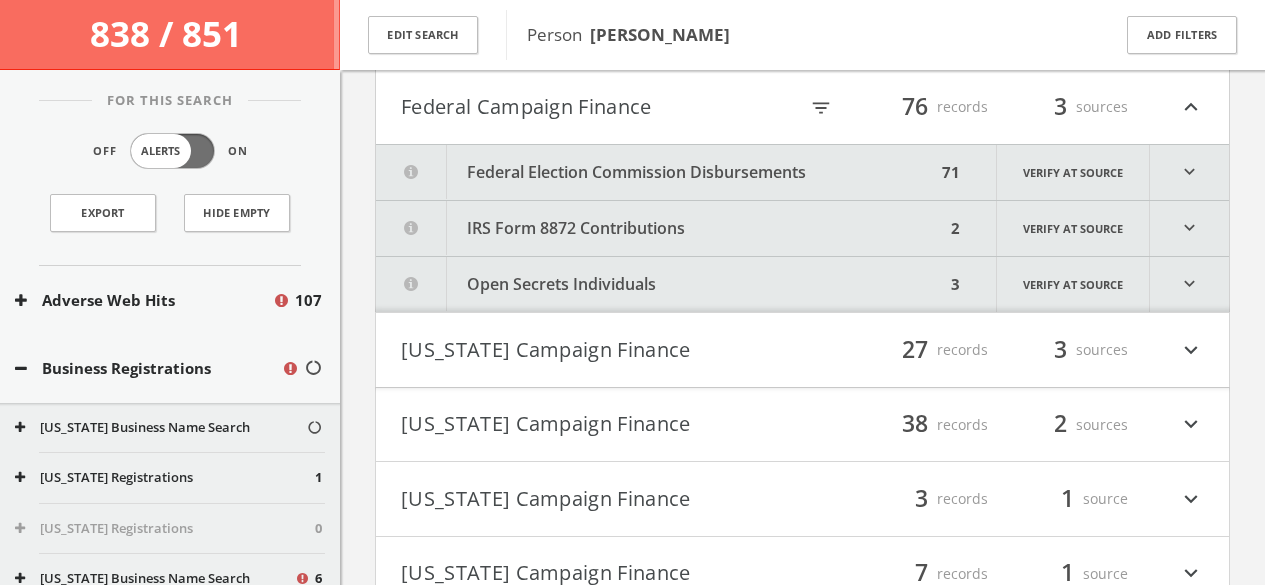scroll, scrollTop: 2220, scrollLeft: 0, axis: vertical 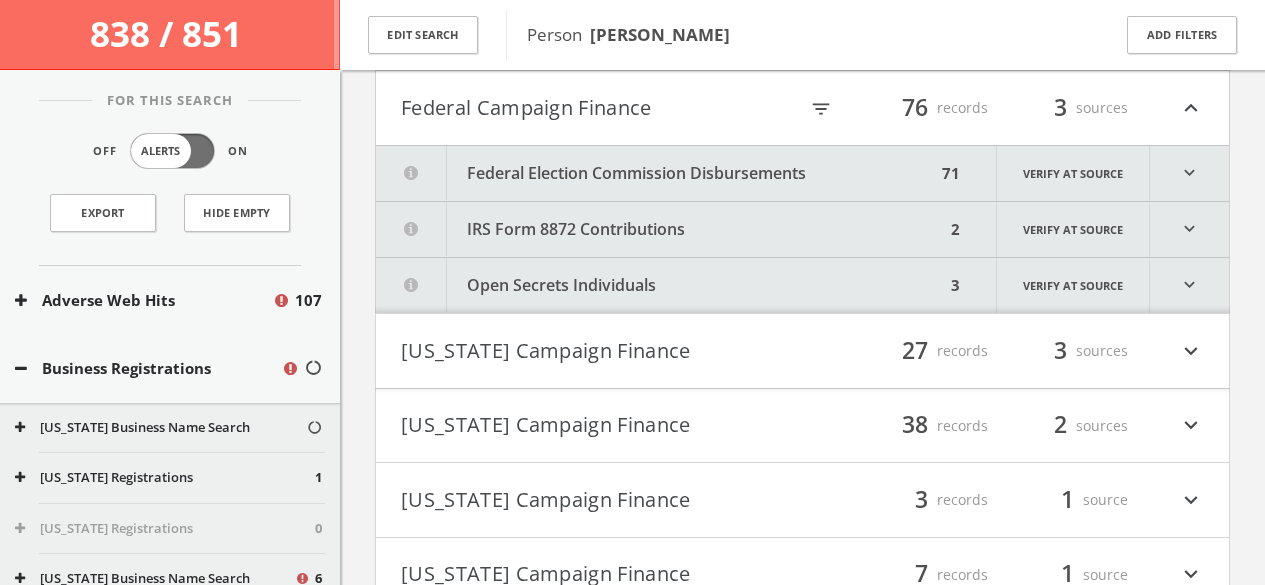 click on "Search
History
Alerts
Votes
[PERSON_NAME]
Edit Profile
Change Password
Security
Help Center
Logout
838 / 851   Edit Search Person    [PERSON_NAME] Add Filters For This Search Off Alerts On Export Hide Empty Adverse Web Hits 107 Business Registrations [US_STATE] Business Name Search [US_STATE] Registrations 1 [US_STATE] Registrations 0 [US_STATE] Business Name Search 6 [US_STATE] Business Name Search 44 [US_STATE] Business Name Search [US_STATE] Business Name Search 0 [US_STATE] Business Name Search 1 [US_STATE] Registrations 21 [US_STATE] Business Name Search 0" 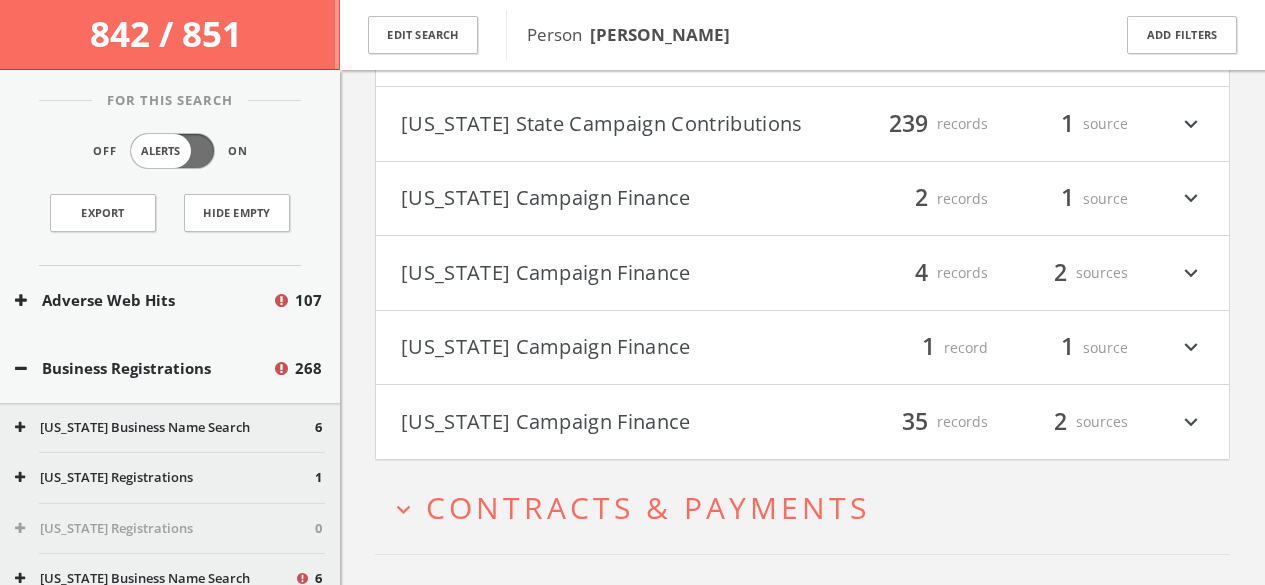 scroll, scrollTop: 3866, scrollLeft: 0, axis: vertical 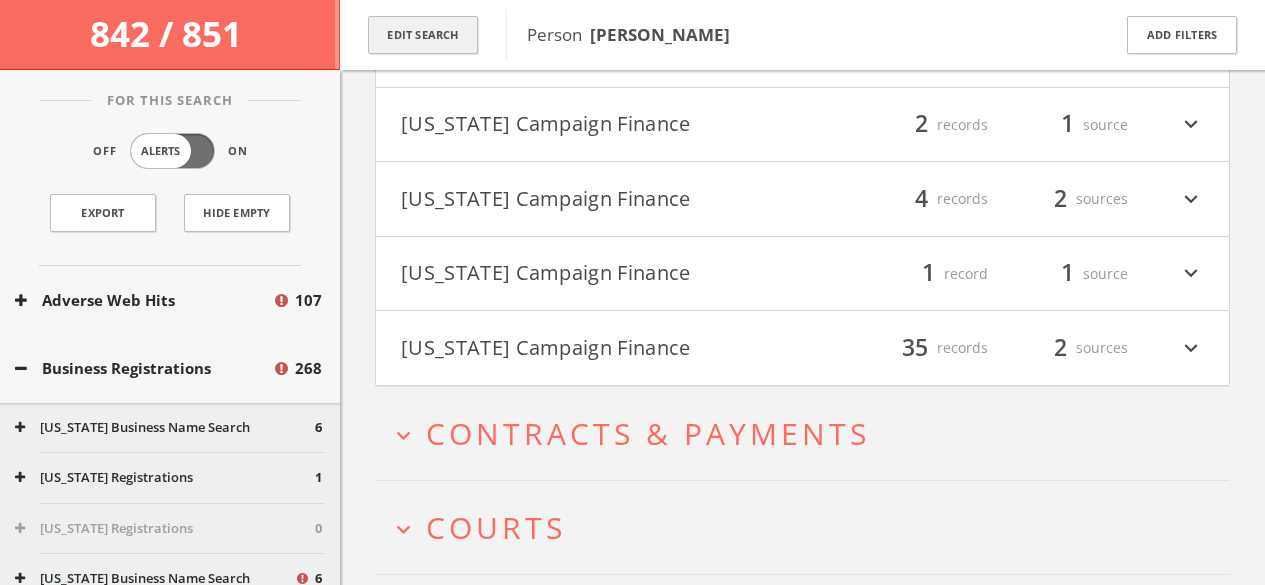 click on "Edit Search" at bounding box center (423, 35) 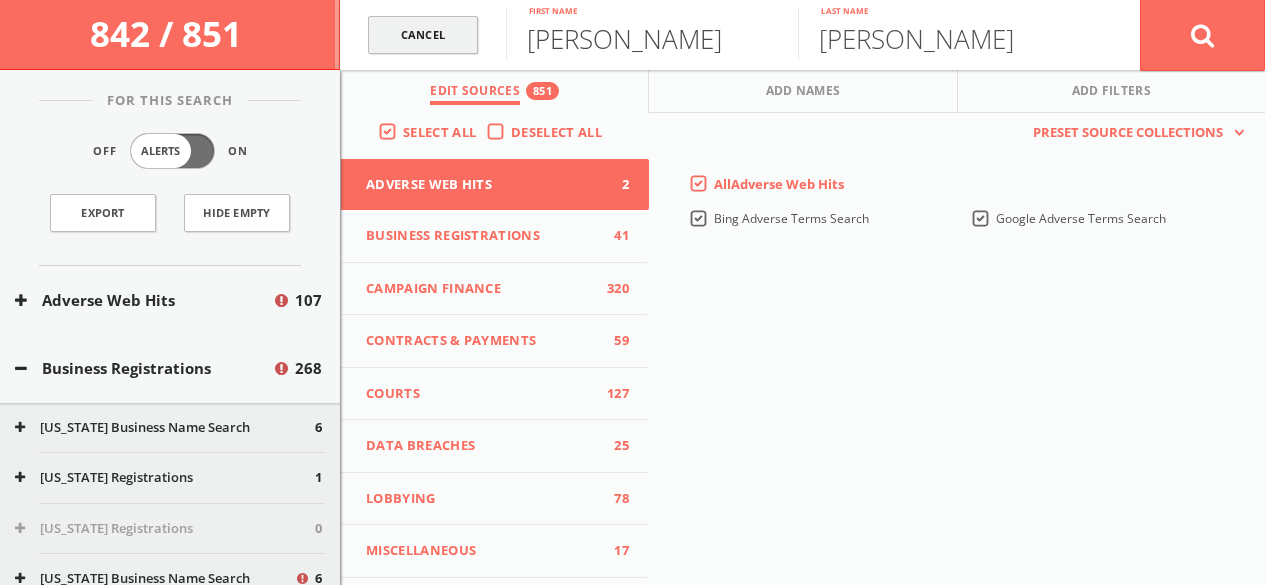 drag, startPoint x: 644, startPoint y: 43, endPoint x: 431, endPoint y: 45, distance: 213.00938 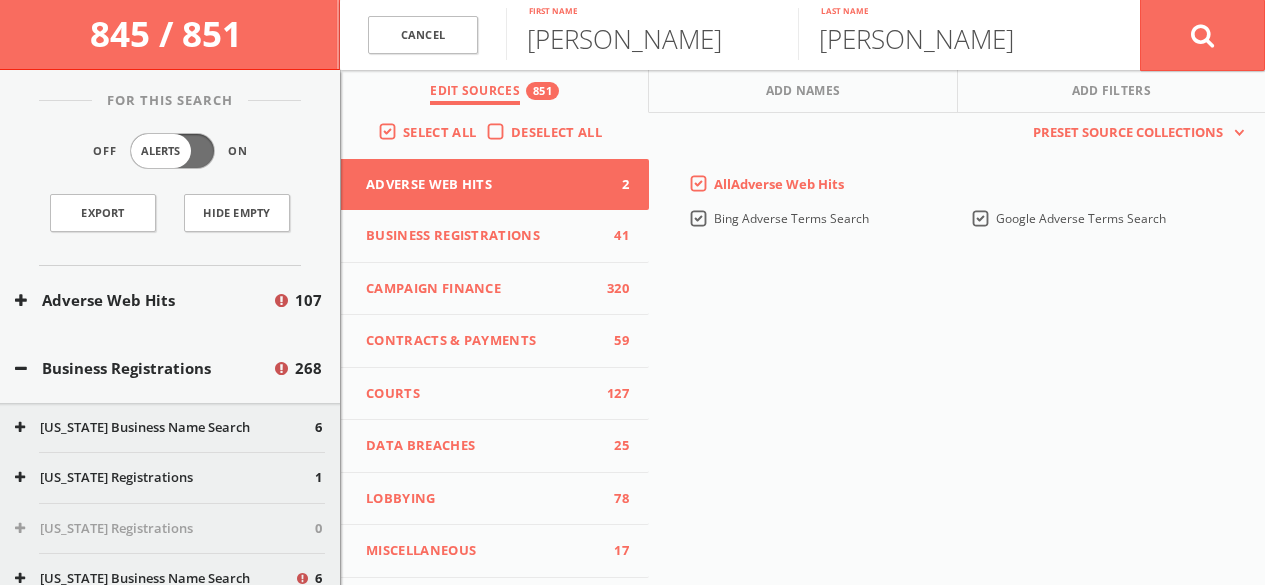 scroll, scrollTop: 3922, scrollLeft: 0, axis: vertical 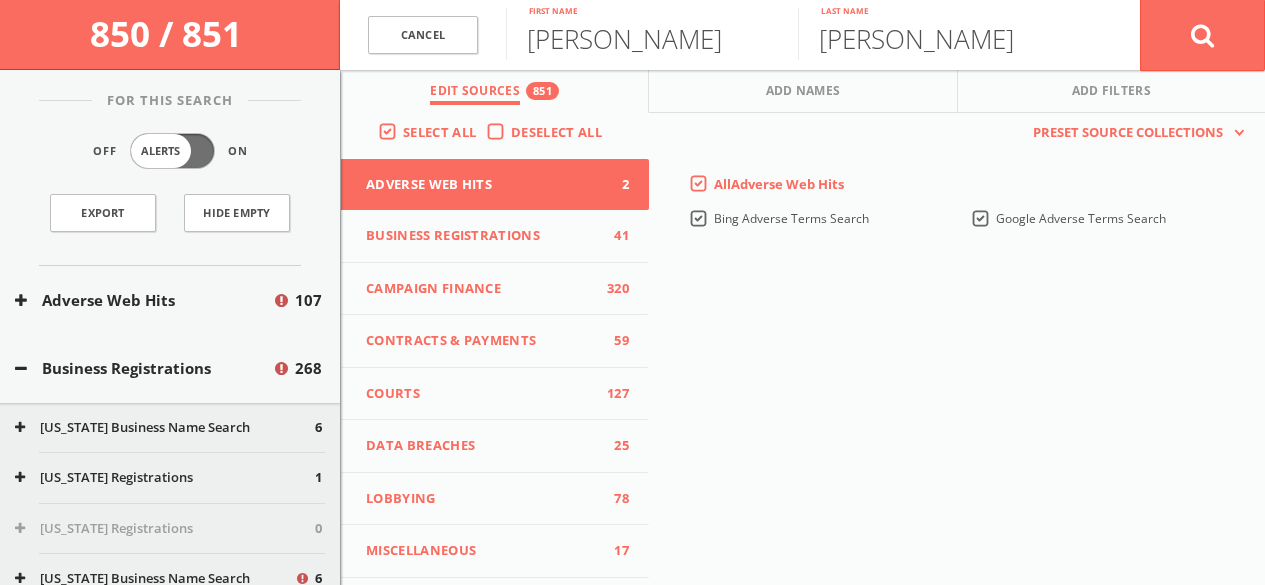 click on "Search
History
Alerts
Votes
[PERSON_NAME]
Edit Profile
Change Password
Security
Help Center
Logout
850 / 851   Cancel [PERSON_NAME] First name [PERSON_NAME] Last name Cancel Edit Sources 851 Add Names Add Filters  Select All   Deselect All  Adverse Web Hits 2 Business Registrations 41 Campaign Finance 320 Contracts & Payments 59 Courts 127 Data Breaches 25 Lobbying 78 Miscellaneous 17 Professional Licenses 85 Regulations & Penalties 20 Sanctions & Watch Lists 24 WARN Notices 53 This creates a new collection with the currently selected sources. All" 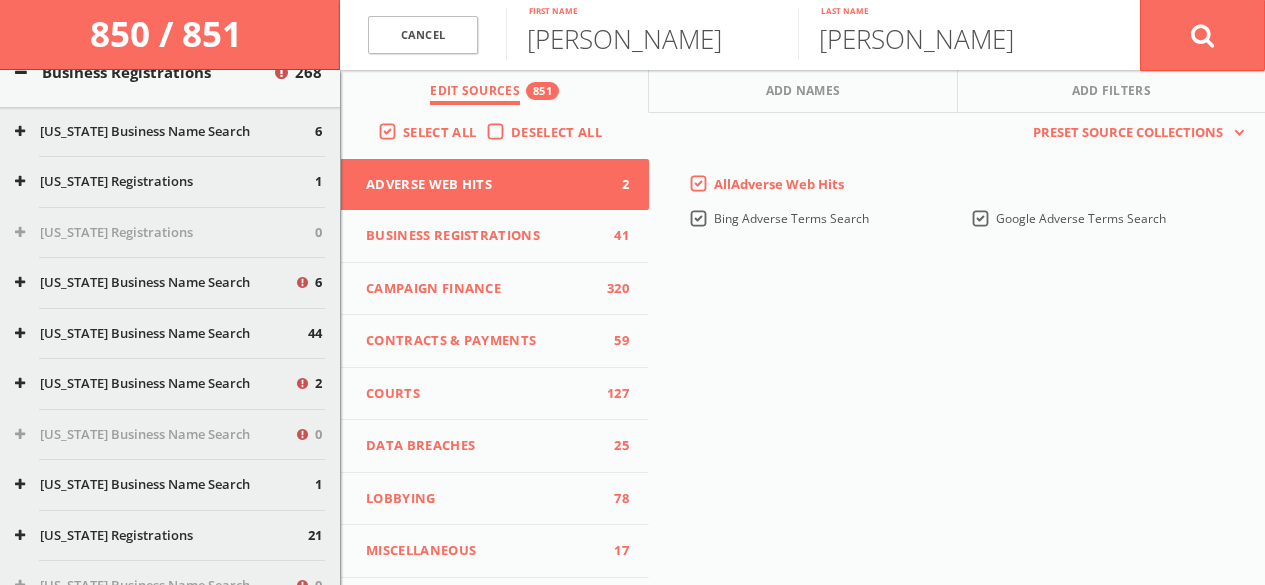 scroll, scrollTop: 302, scrollLeft: 0, axis: vertical 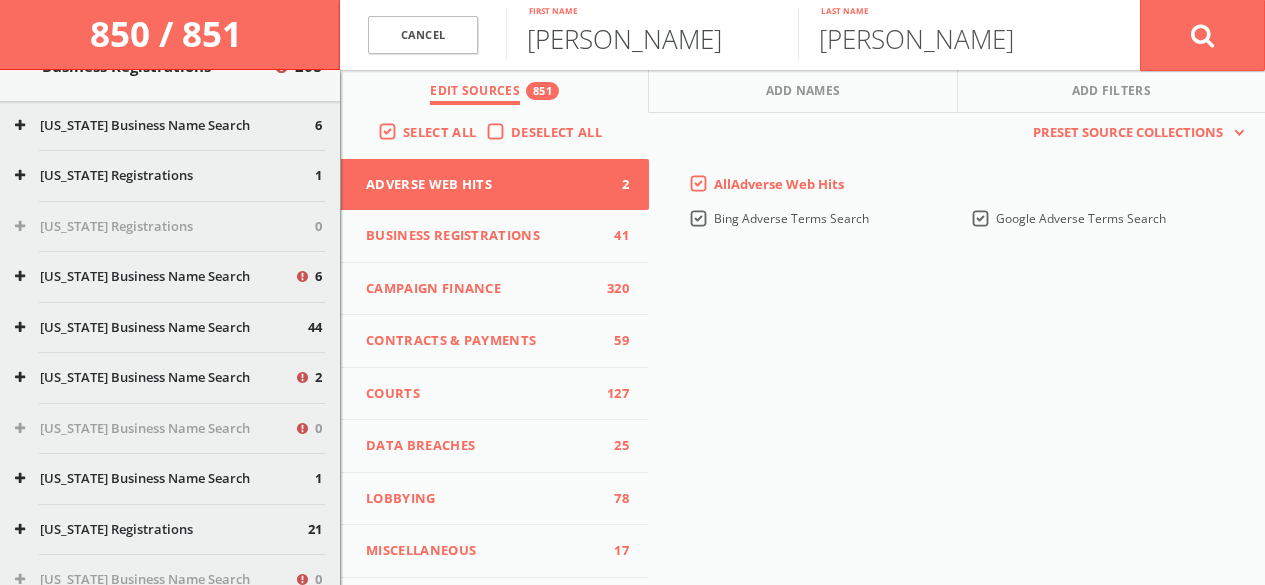 drag, startPoint x: 624, startPoint y: 38, endPoint x: 478, endPoint y: 39, distance: 146.00342 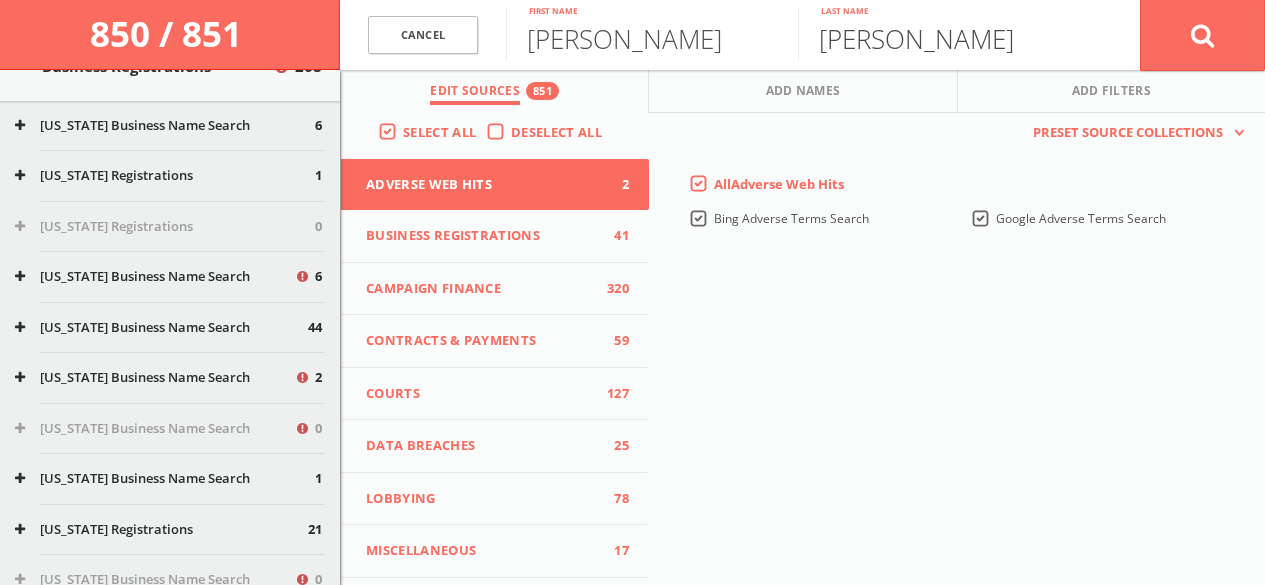 click on "[PERSON_NAME]" at bounding box center [944, 34] 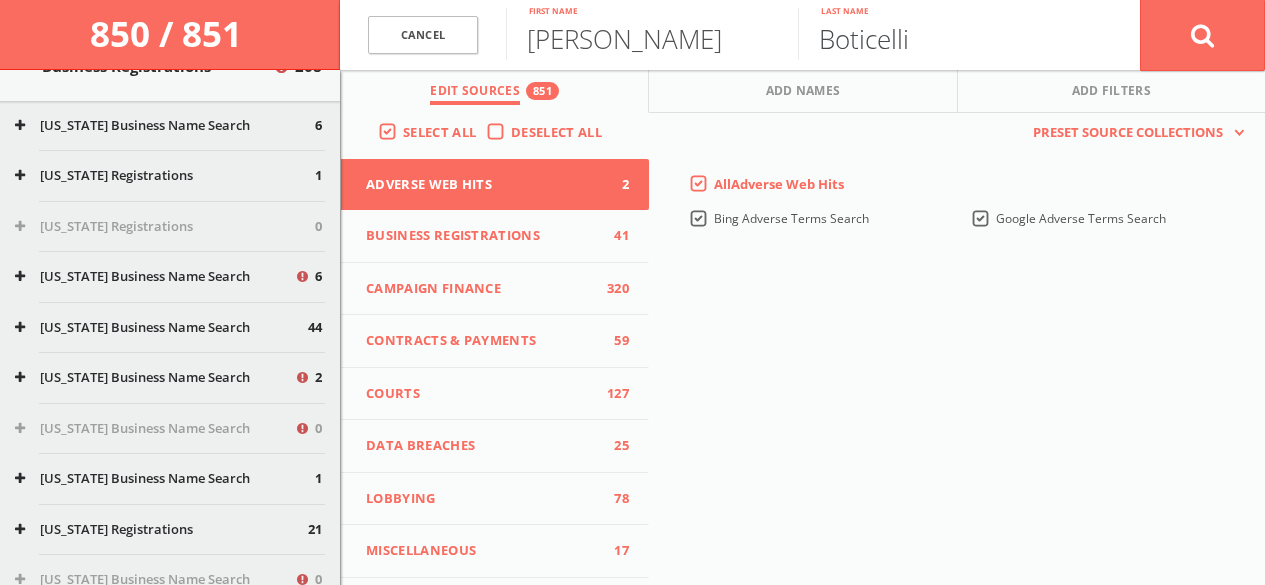type on "Boticelli" 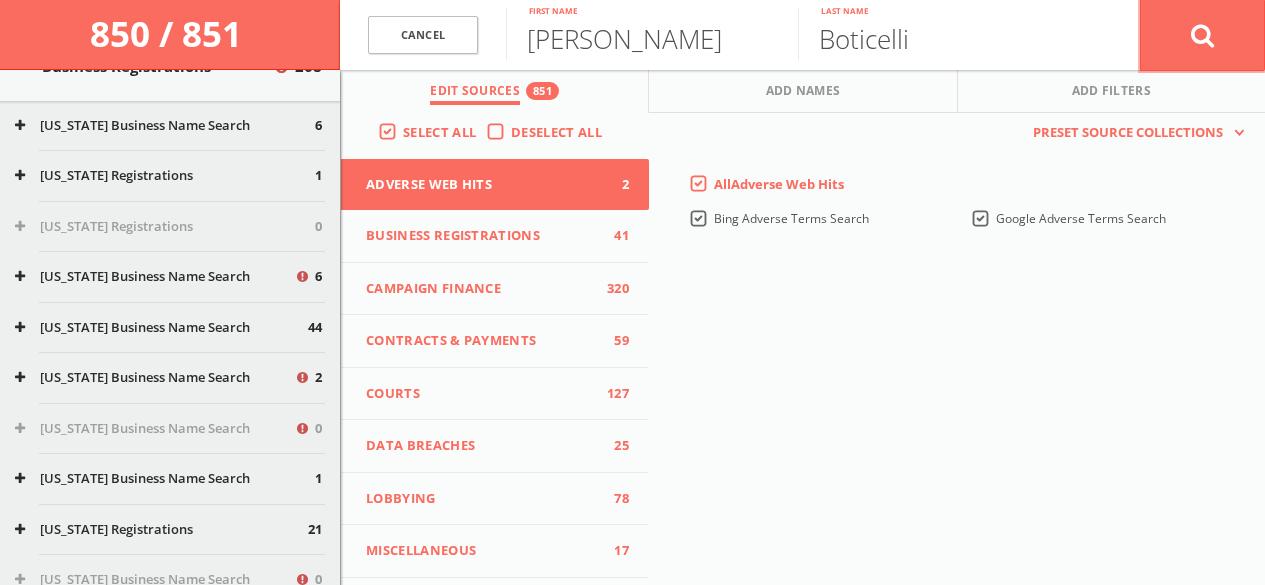 click at bounding box center (1202, 35) 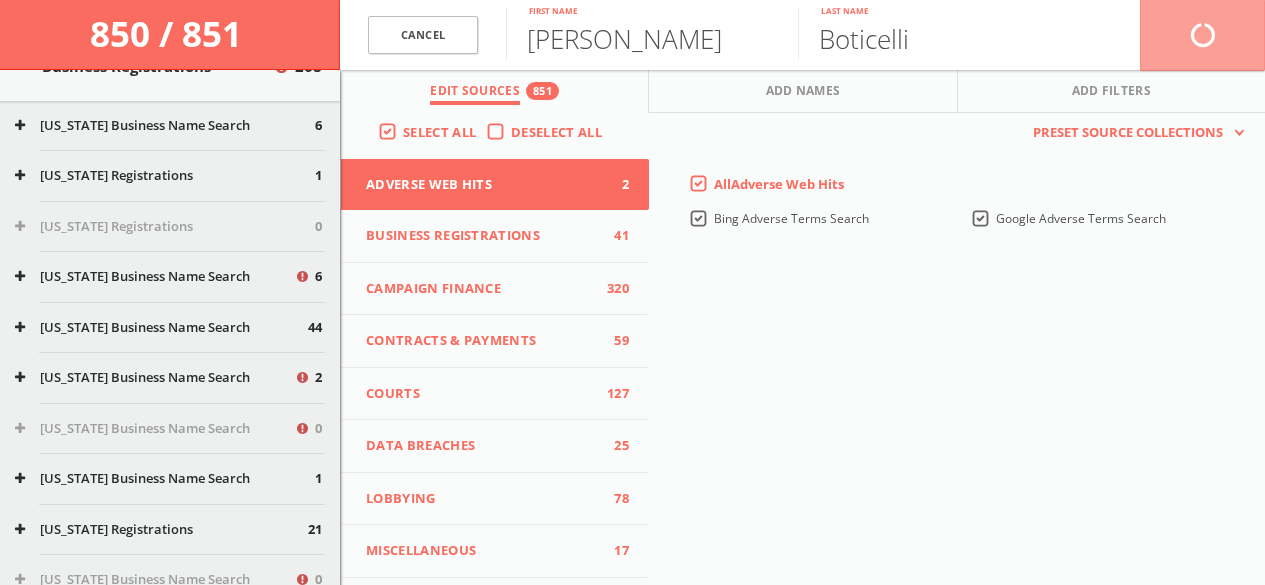 scroll, scrollTop: 0, scrollLeft: 0, axis: both 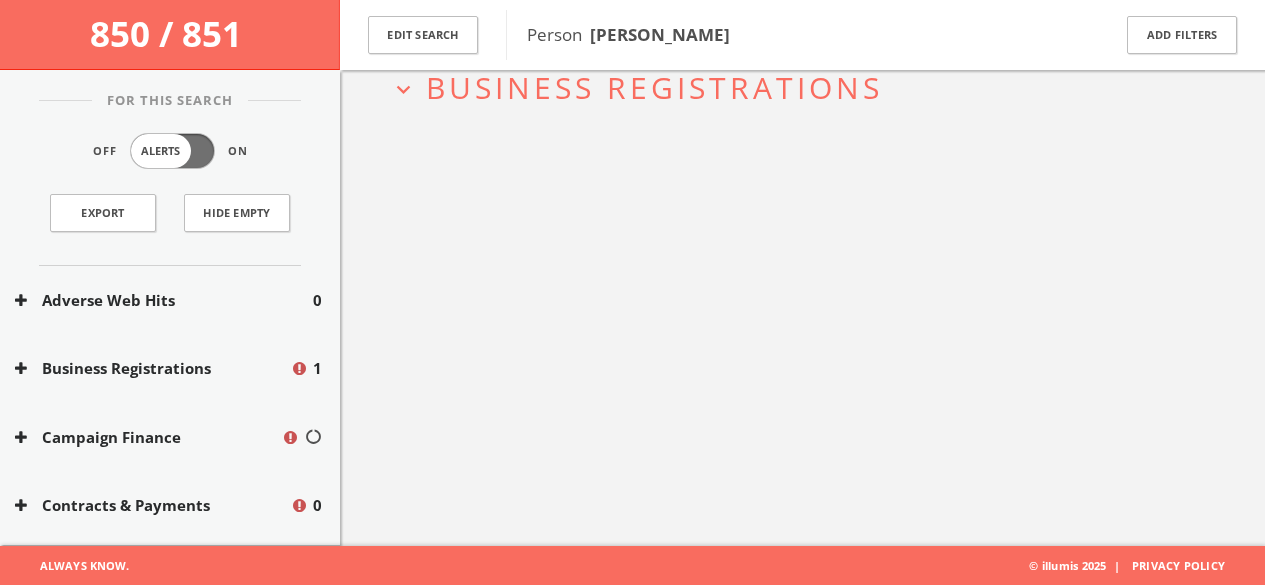 click on "Business Registrations" at bounding box center (654, 87) 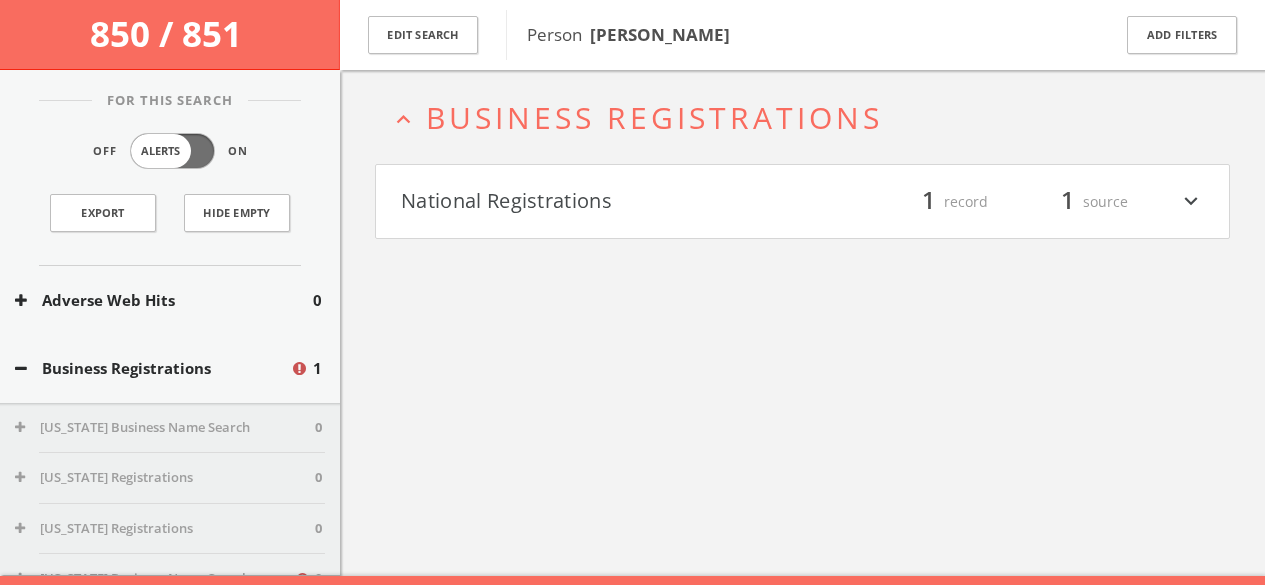 click on "National Registrations" at bounding box center [602, 202] 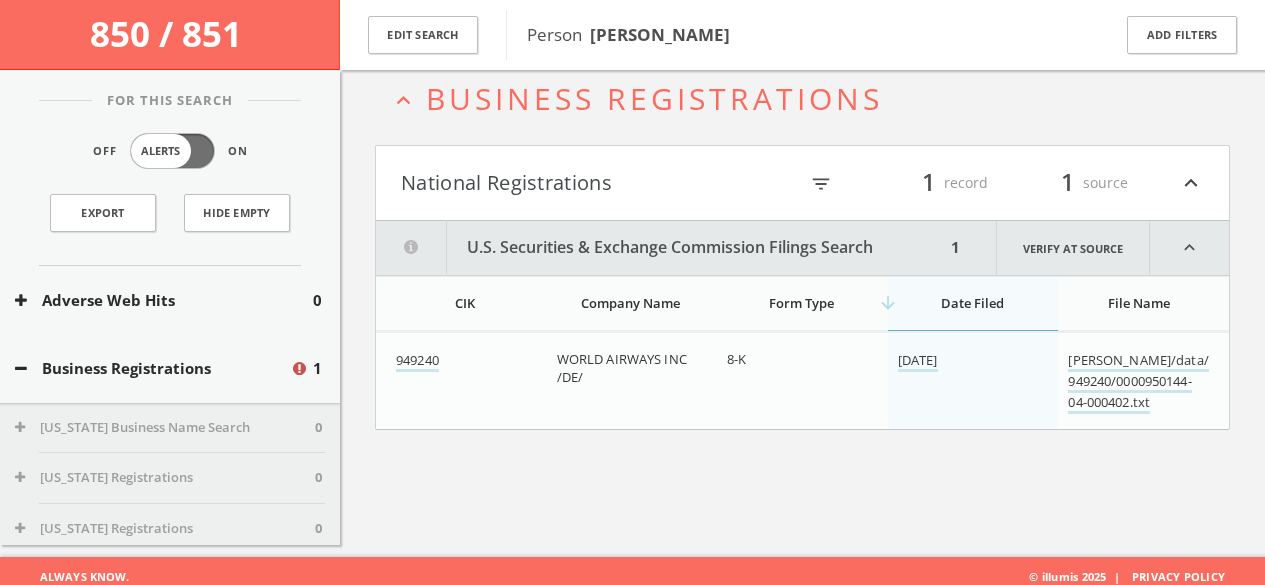 scroll, scrollTop: 116, scrollLeft: 0, axis: vertical 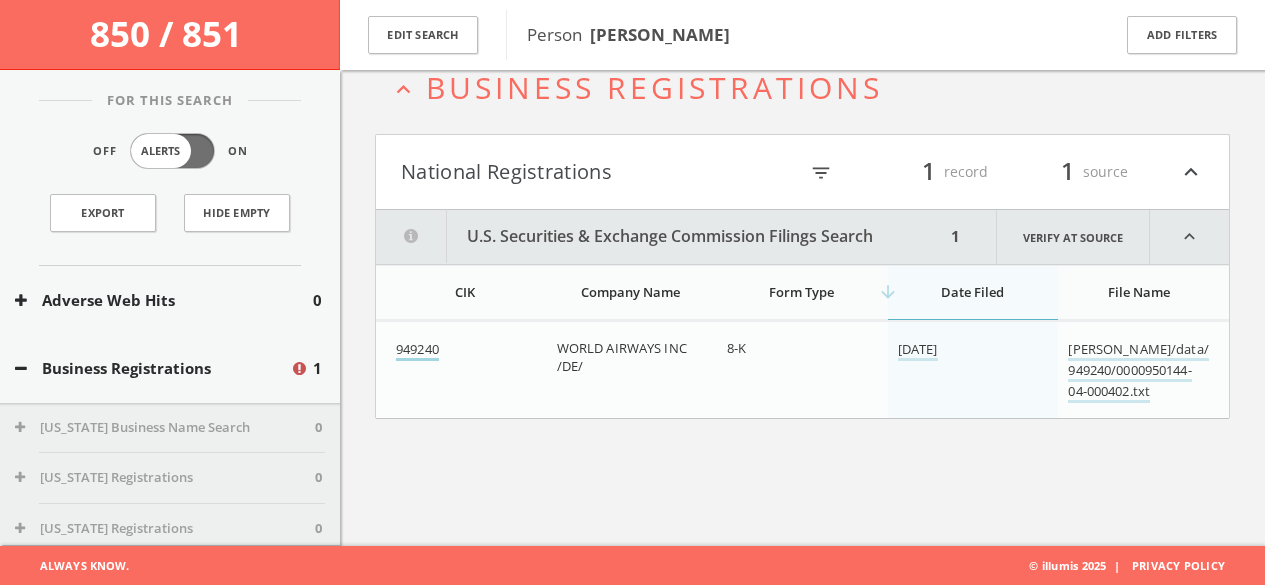 click on "949240" at bounding box center [417, 350] 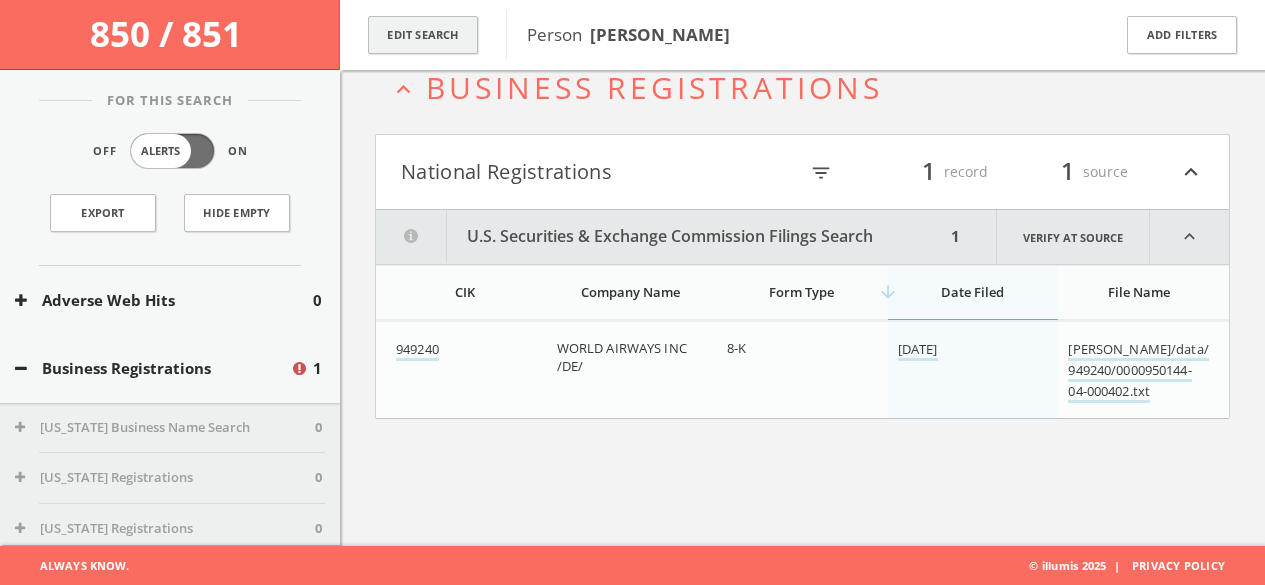click on "Edit Search" at bounding box center [423, 35] 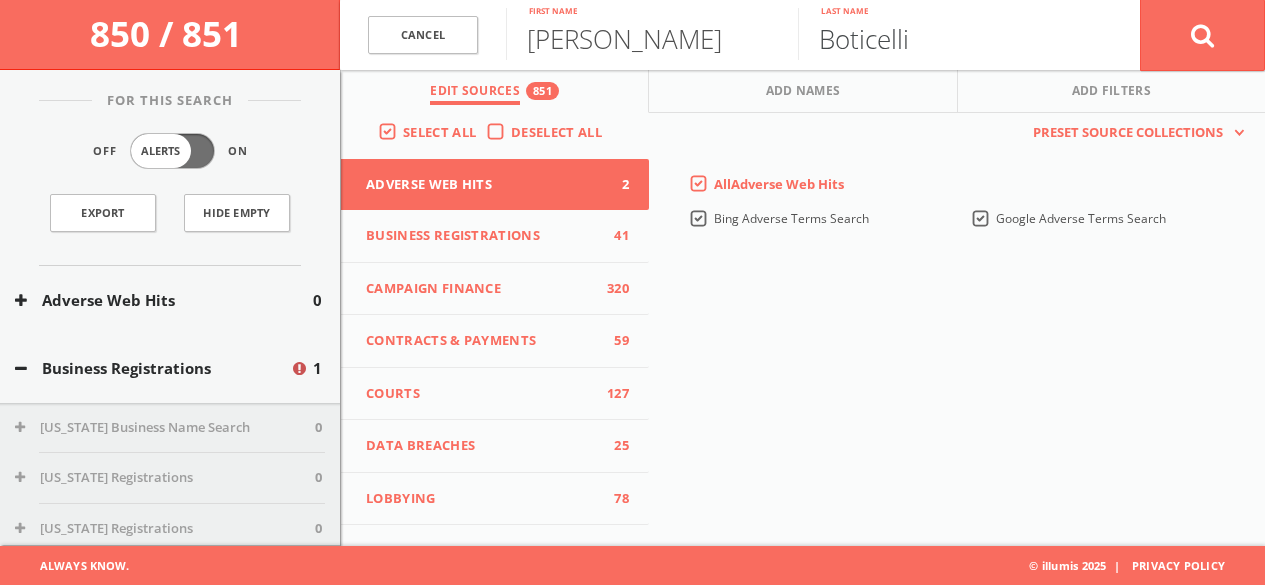 click on "Boticelli" at bounding box center (944, 34) 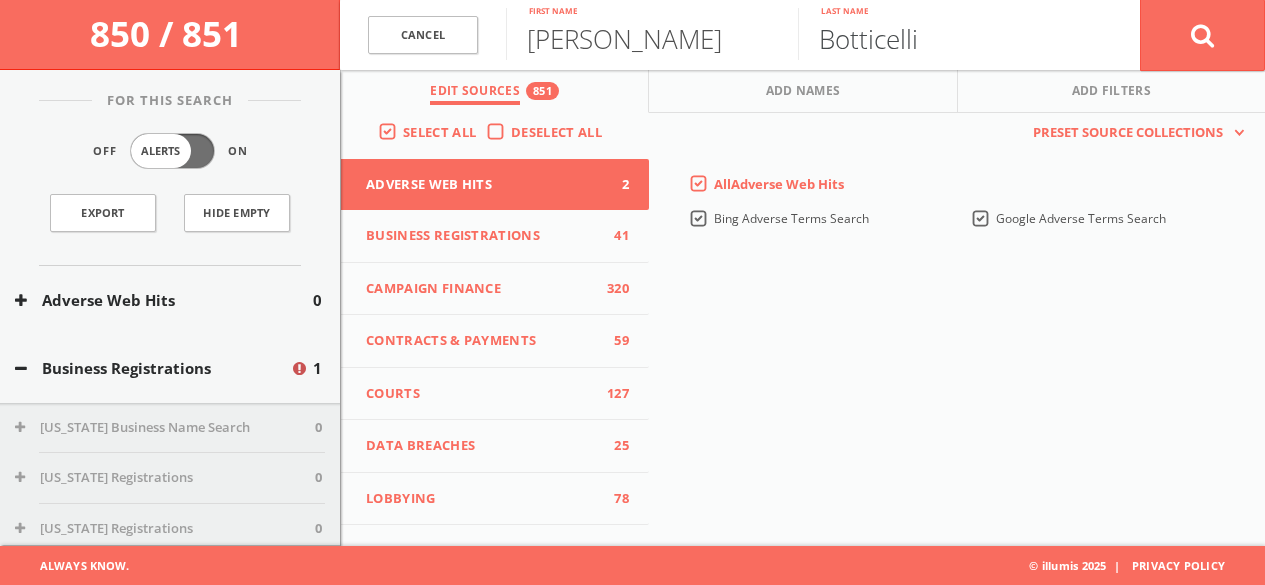 type on "Botticelli" 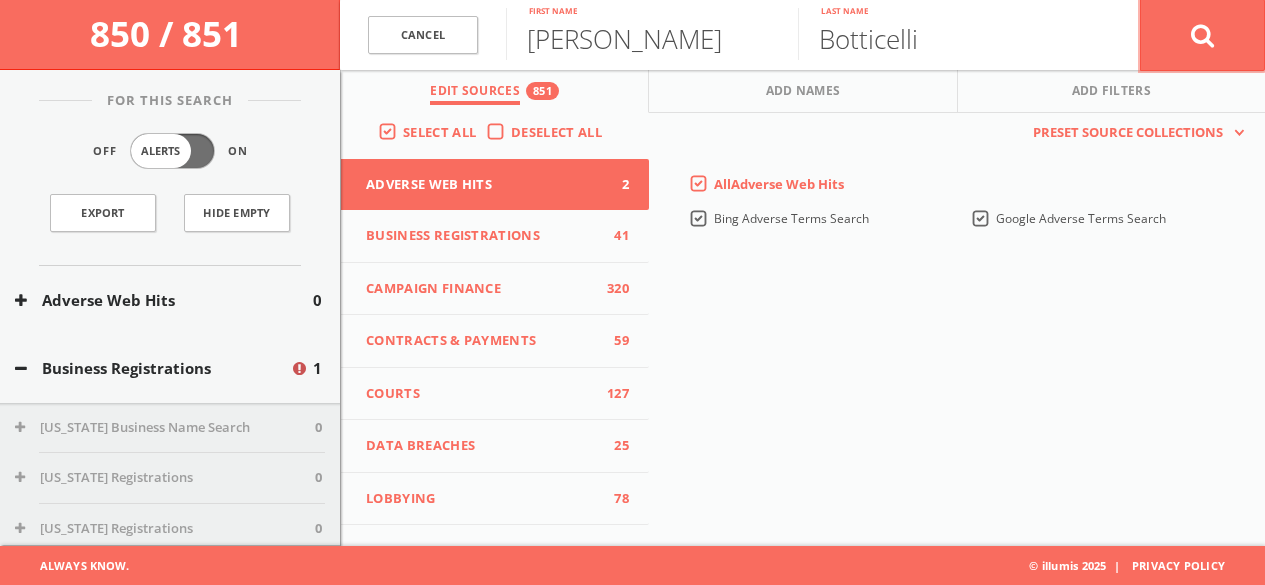 click at bounding box center [1202, 35] 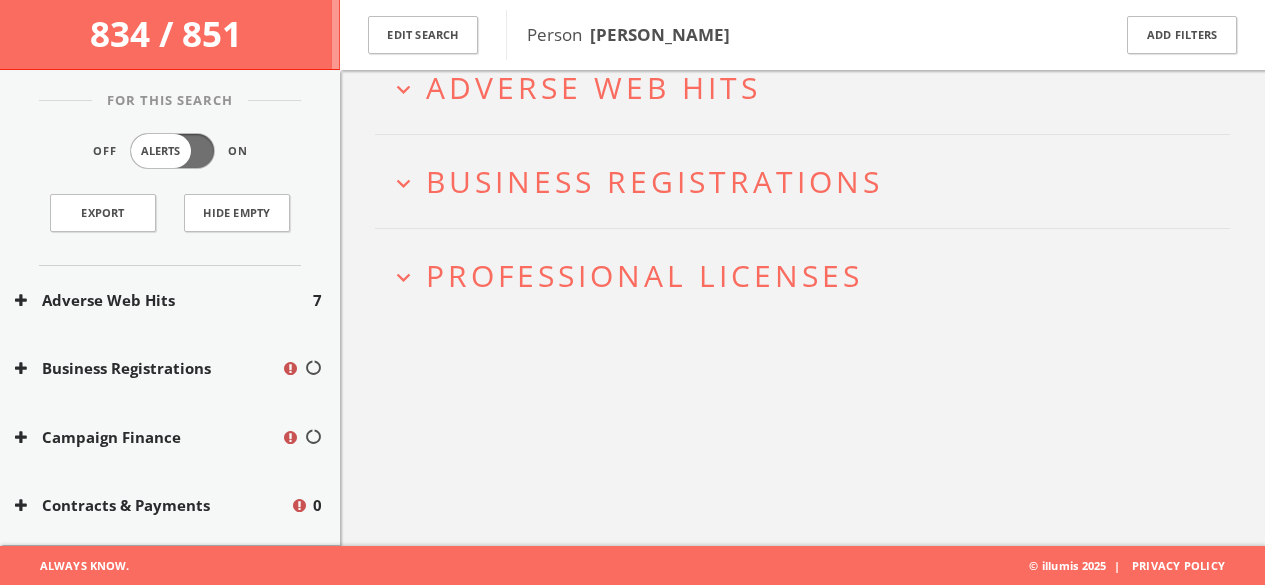 click on "expand_more Business Registrations" at bounding box center [802, 181] 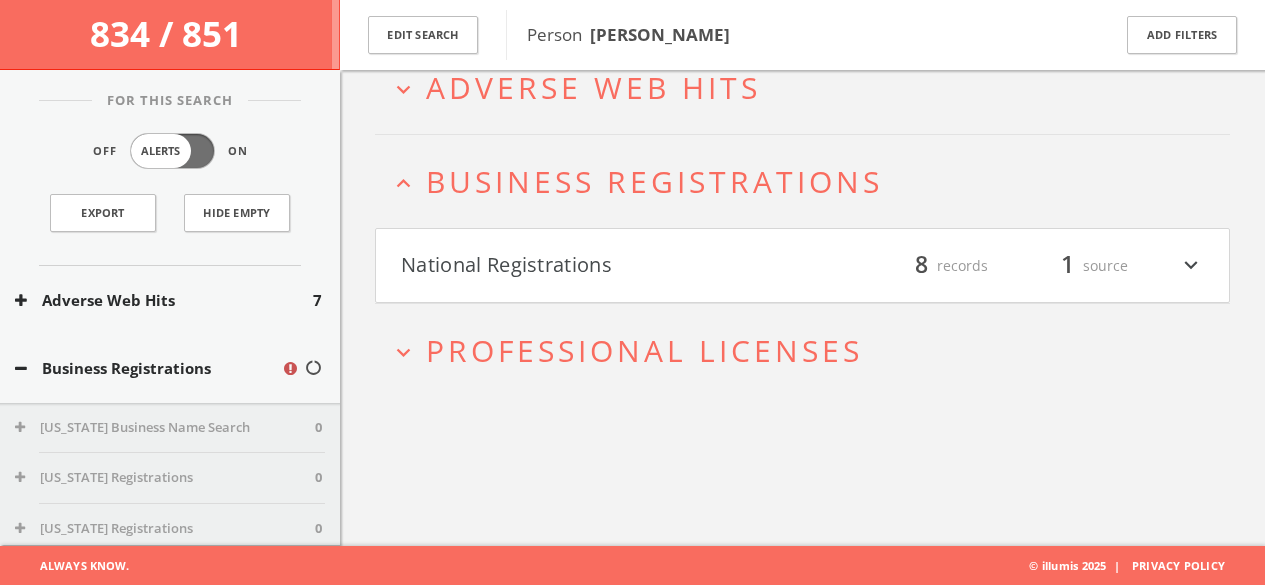 click on "National Registrations" at bounding box center (602, 266) 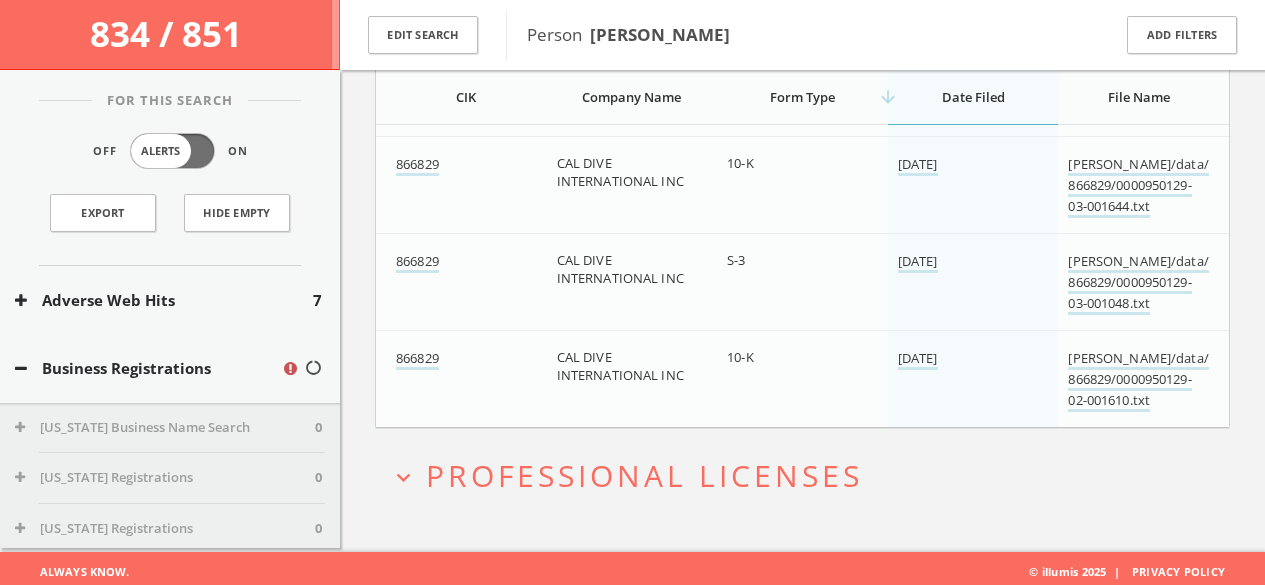 scroll, scrollTop: 887, scrollLeft: 0, axis: vertical 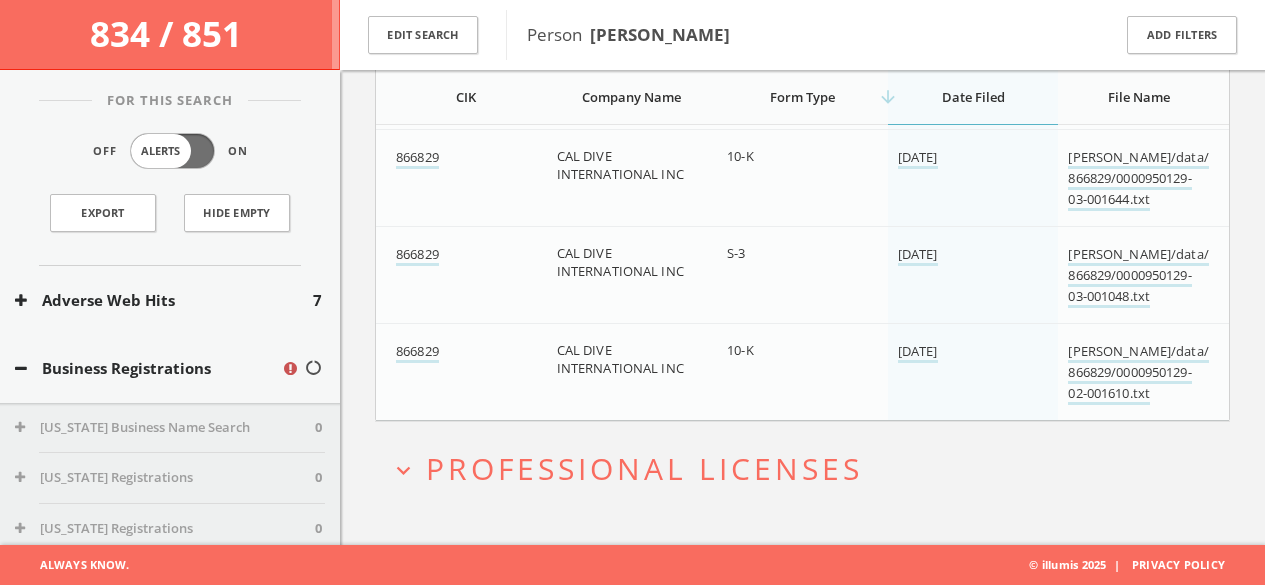 click on "Professional Licenses" at bounding box center [644, 468] 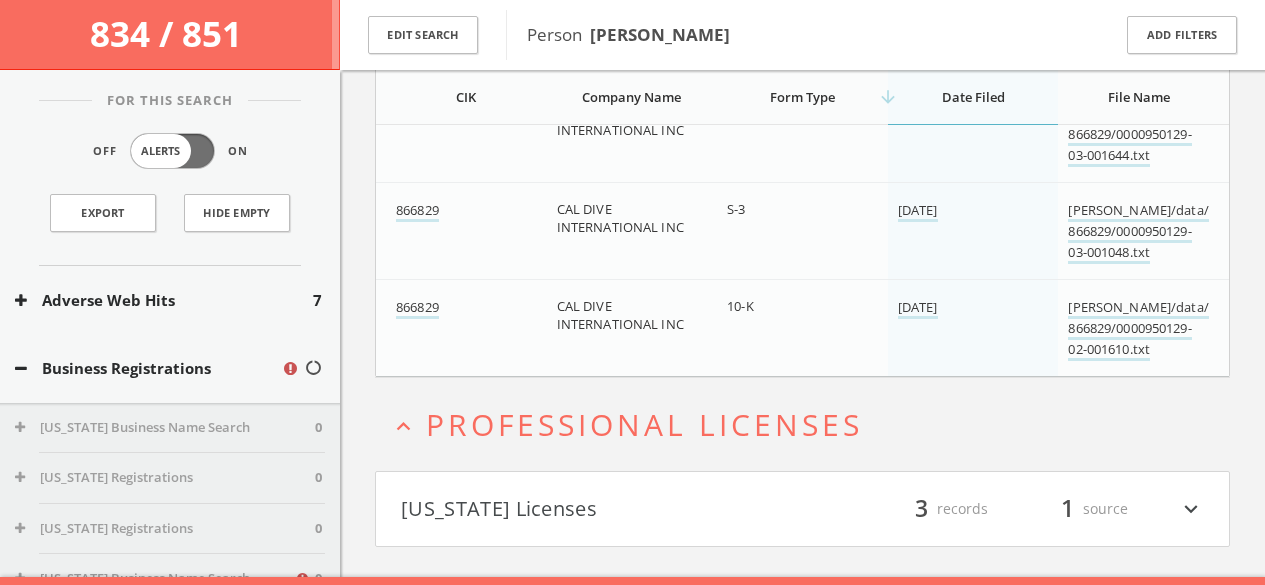 scroll, scrollTop: 962, scrollLeft: 0, axis: vertical 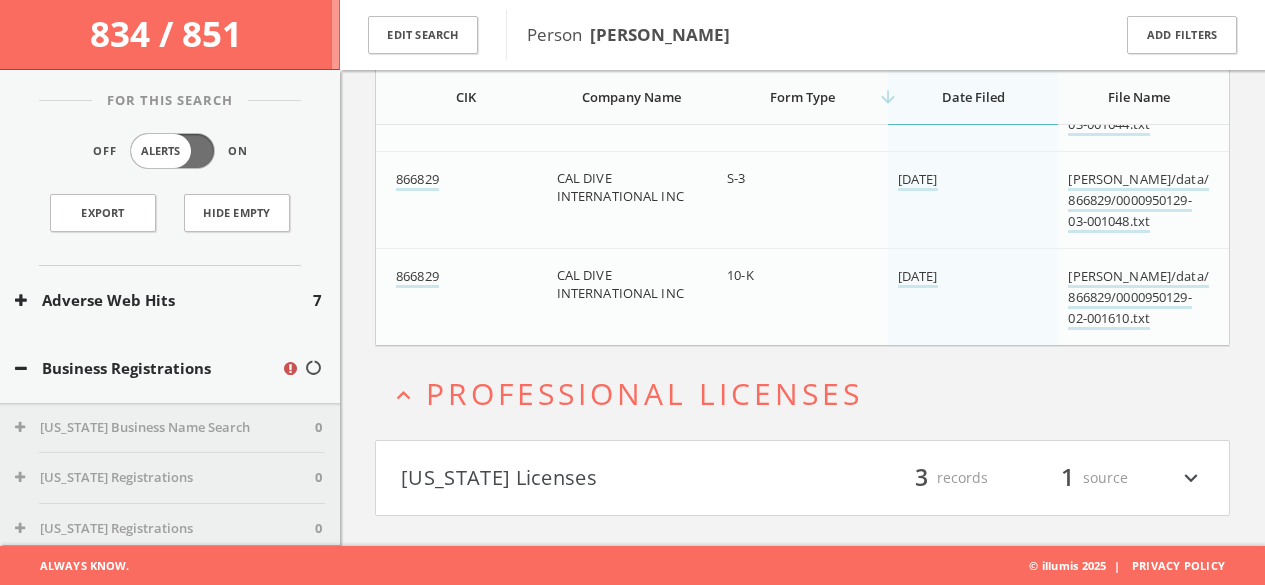 click on "[US_STATE] Licenses" at bounding box center [602, 478] 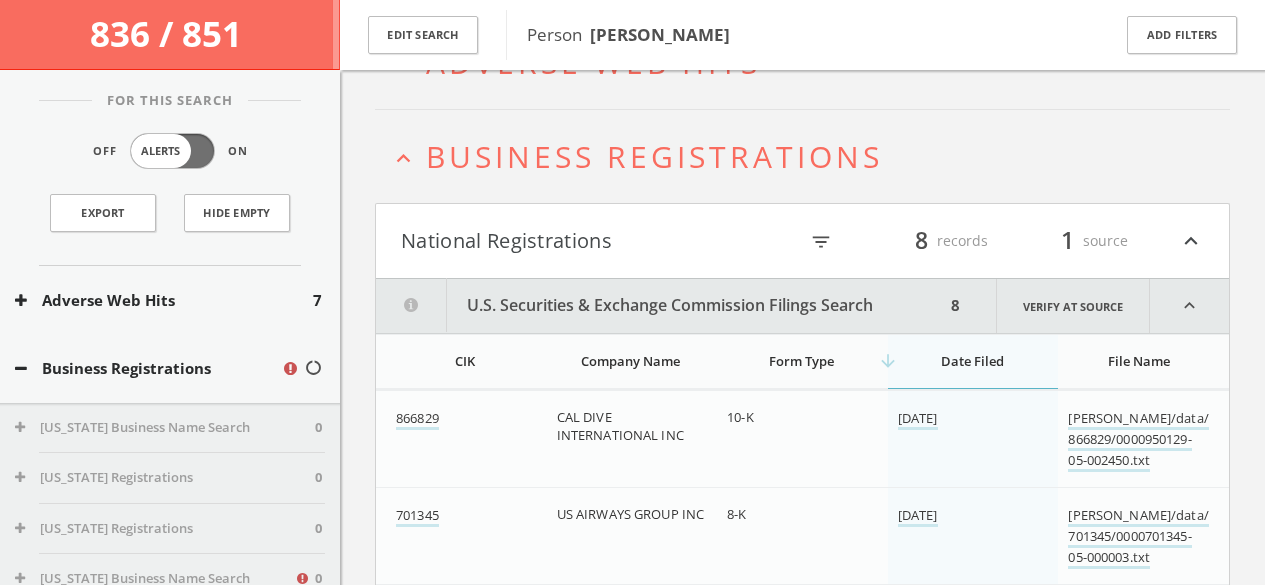scroll, scrollTop: 0, scrollLeft: 0, axis: both 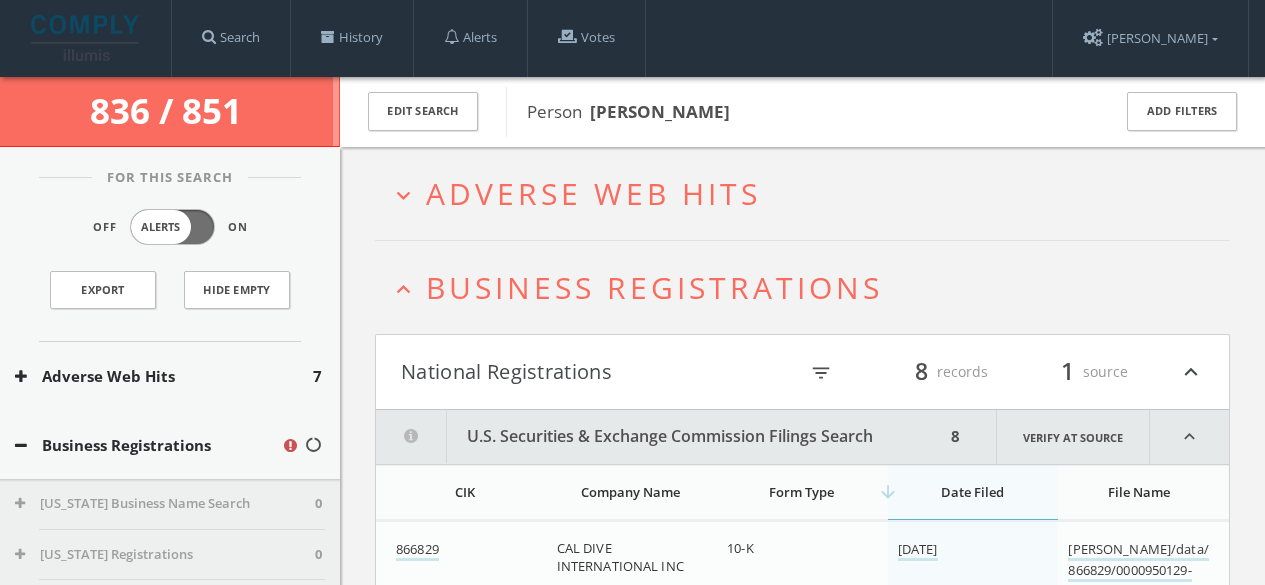 click on "expand_more" at bounding box center [403, 195] 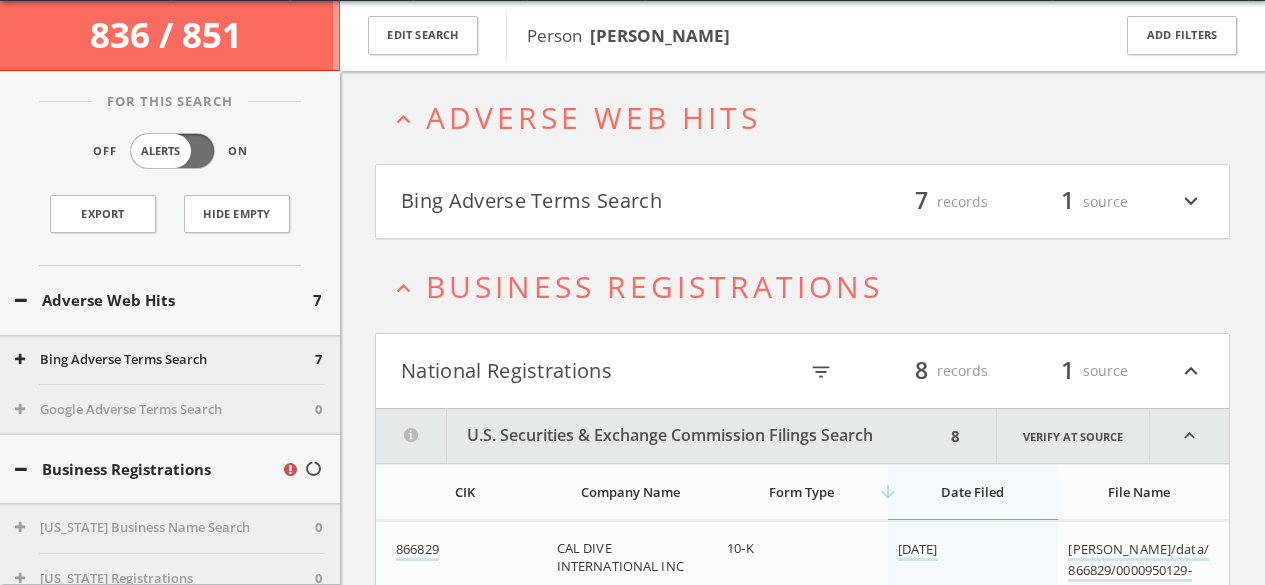 scroll, scrollTop: 77, scrollLeft: 0, axis: vertical 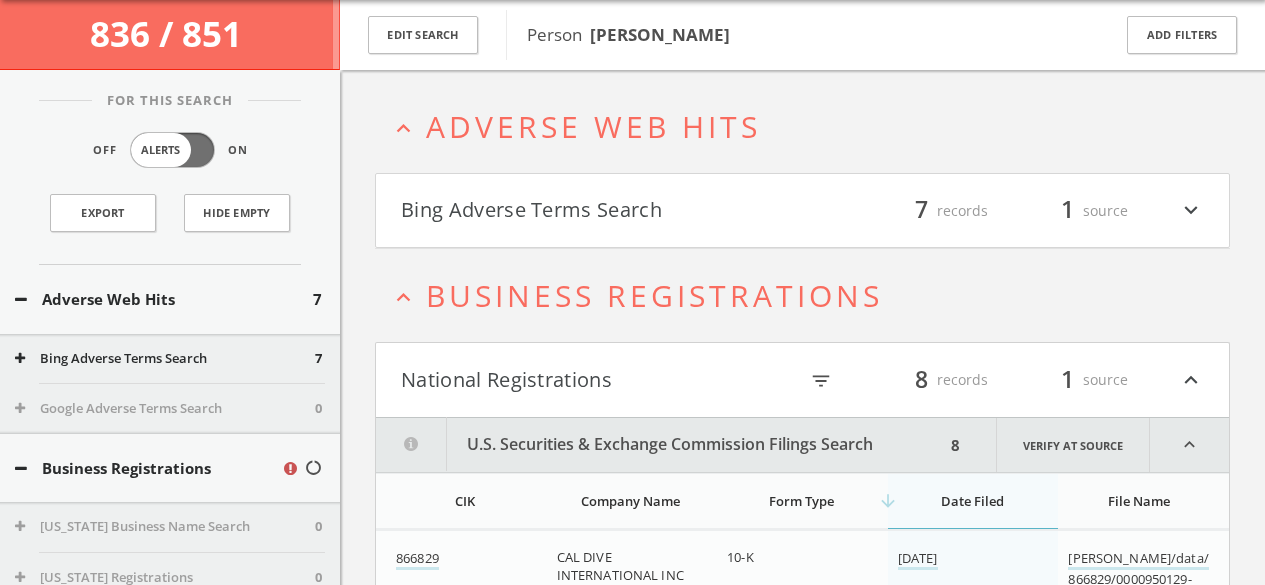 click on "Search
History
Alerts
Votes
[PERSON_NAME]
Edit Profile
Change Password
Security
Help Center
Logout
836 / 851   Edit Search Person    [PERSON_NAME] Add Filters For This Search Off Alerts On Export Hide Empty Adverse Web Hits 7 Bing Adverse Terms Search 7 Google Adverse Terms Search 0 Business Registrations [US_STATE] Business Name Search 0 [US_STATE] Registrations 0 [US_STATE] Registrations 0 [US_STATE] Business Name Search 0 [US_STATE] Business Name Search 0 [US_STATE] Business Name Search [US_STATE] Business Name Search 0 0 0 0 0 0 0 0 0 0 0 0 8" 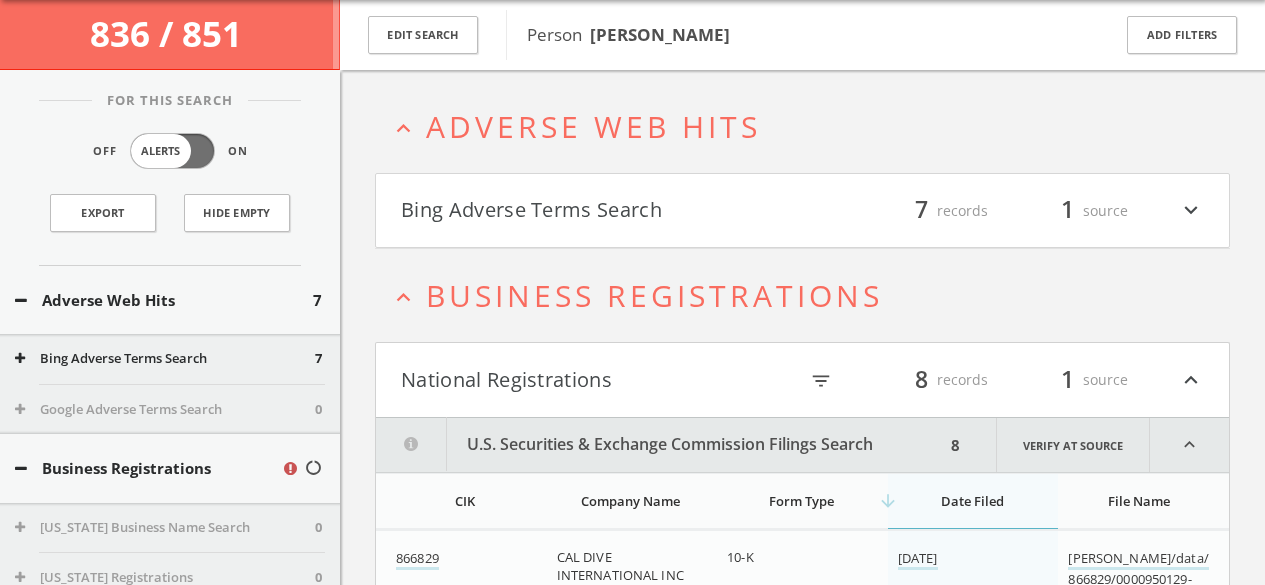 click on "expand_less" at bounding box center (403, 297) 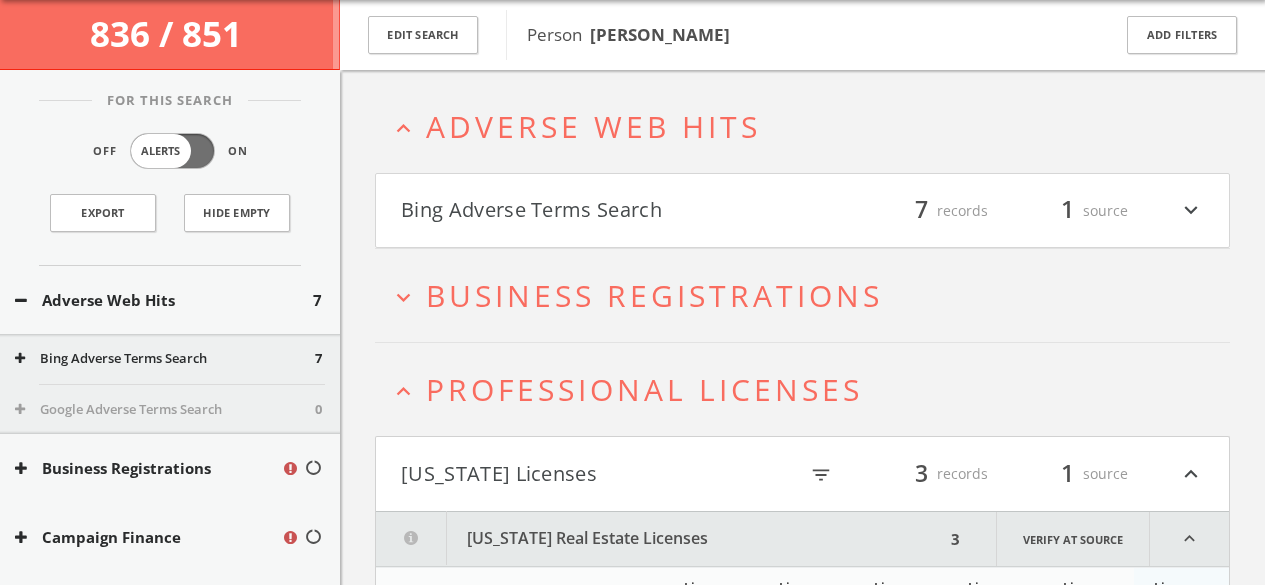 click on "expand_less" at bounding box center (403, 391) 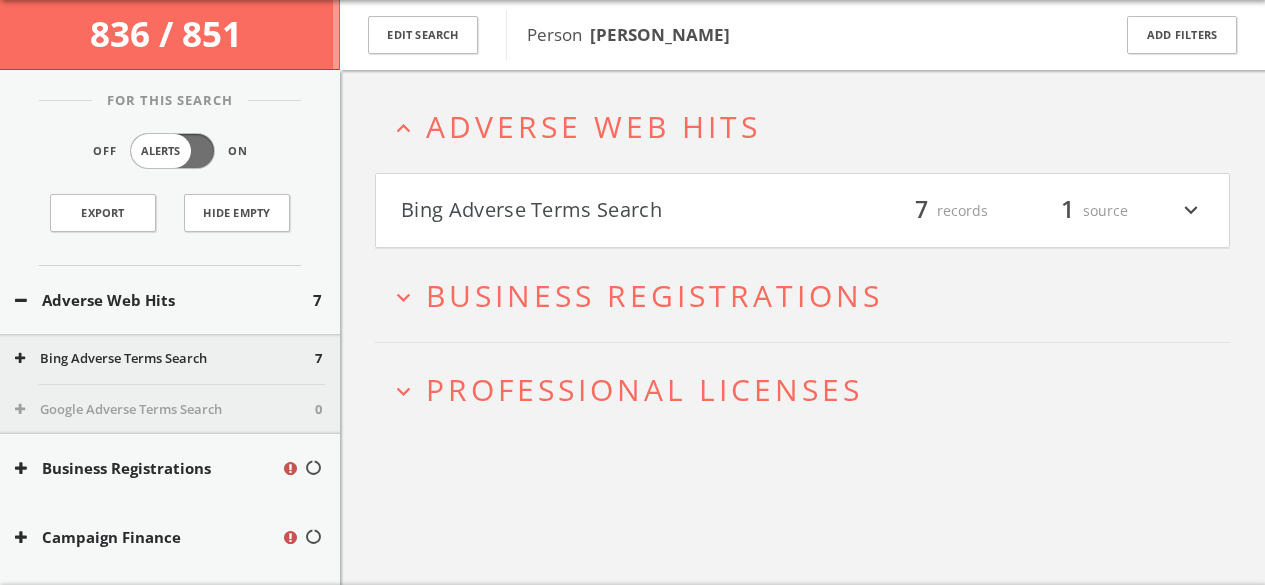 click on "Bing Adverse Terms Search" at bounding box center [602, 211] 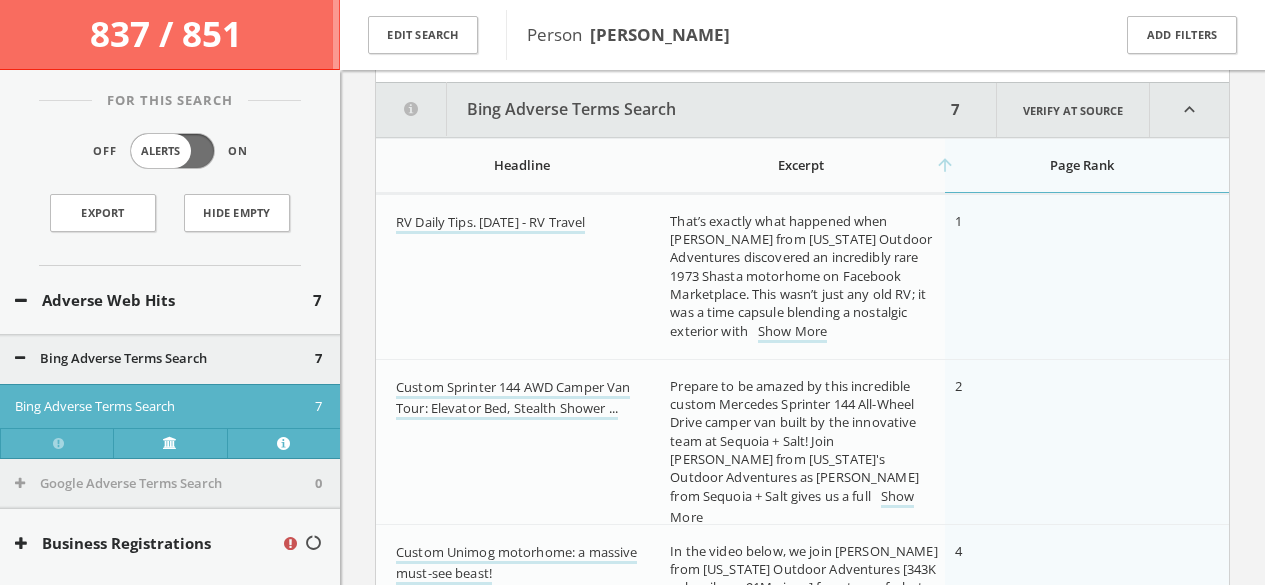 scroll, scrollTop: 233, scrollLeft: 0, axis: vertical 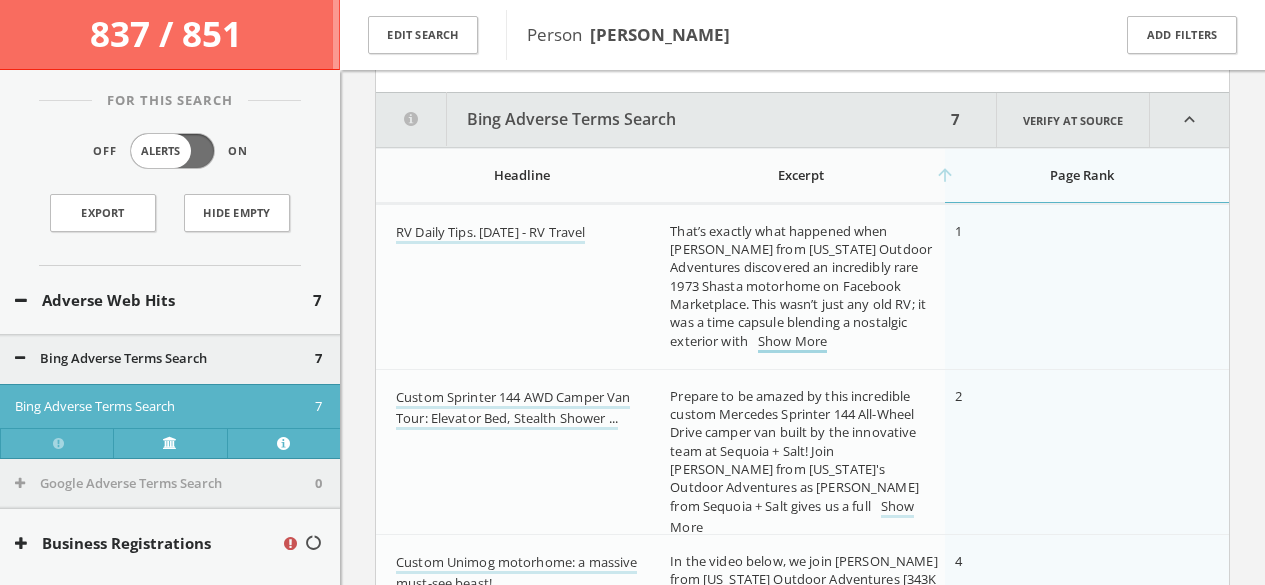 click on "Show More" at bounding box center [792, 342] 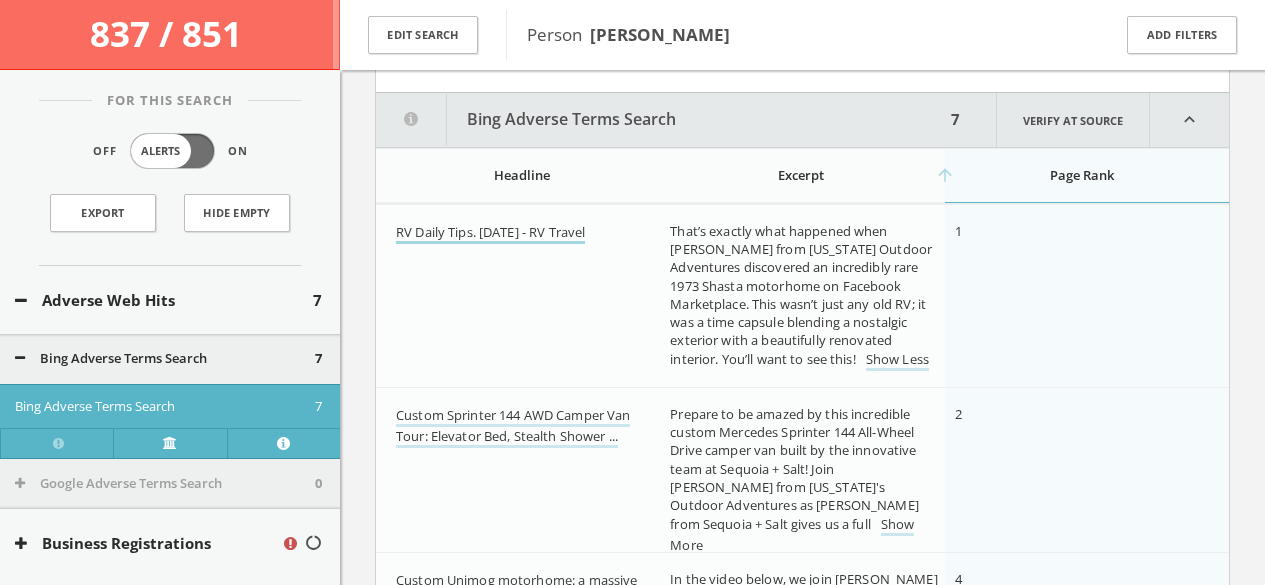 click on "RV Daily Tips. [DATE] - RV Travel" at bounding box center (490, 233) 